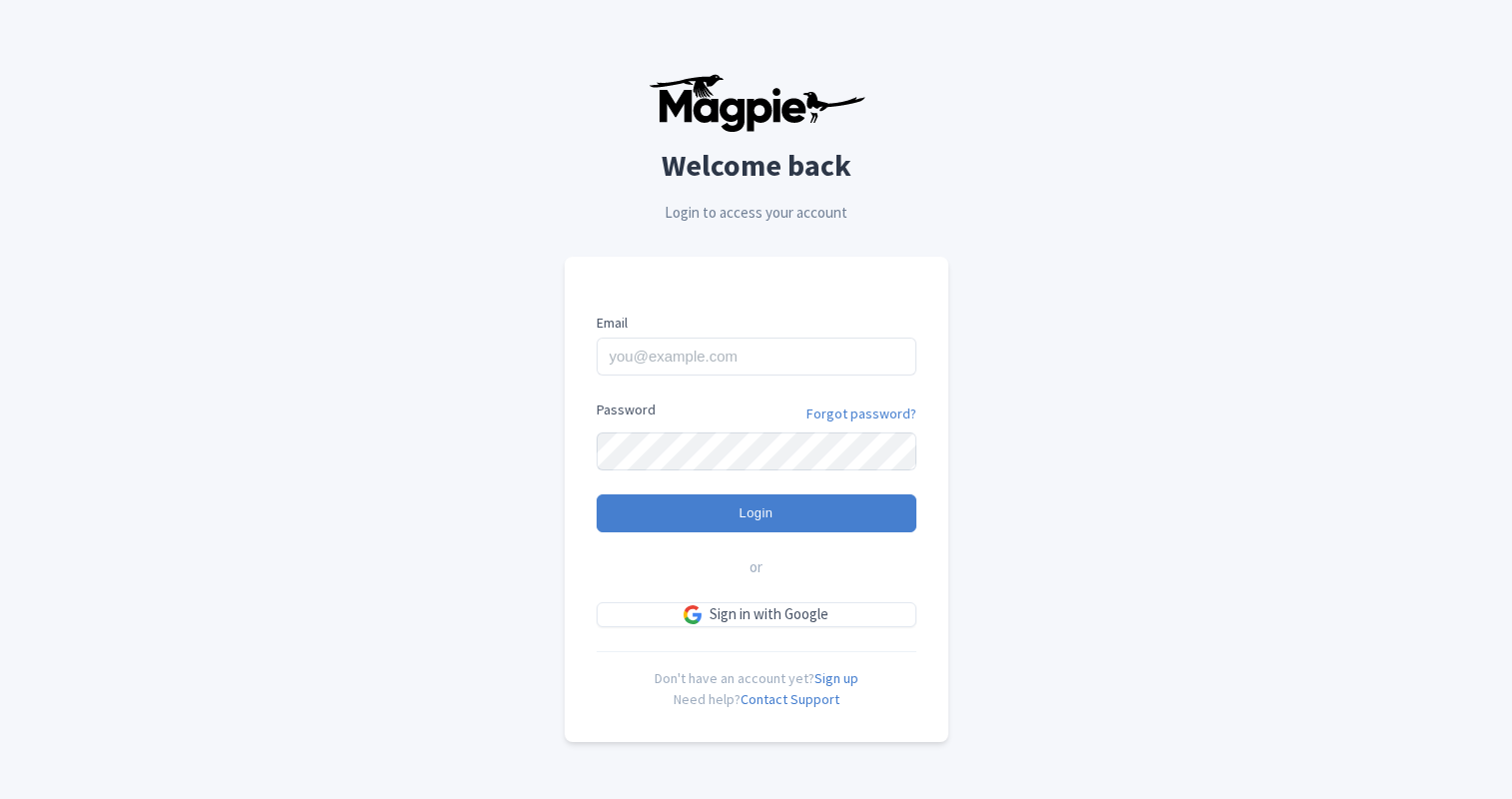scroll, scrollTop: 0, scrollLeft: 0, axis: both 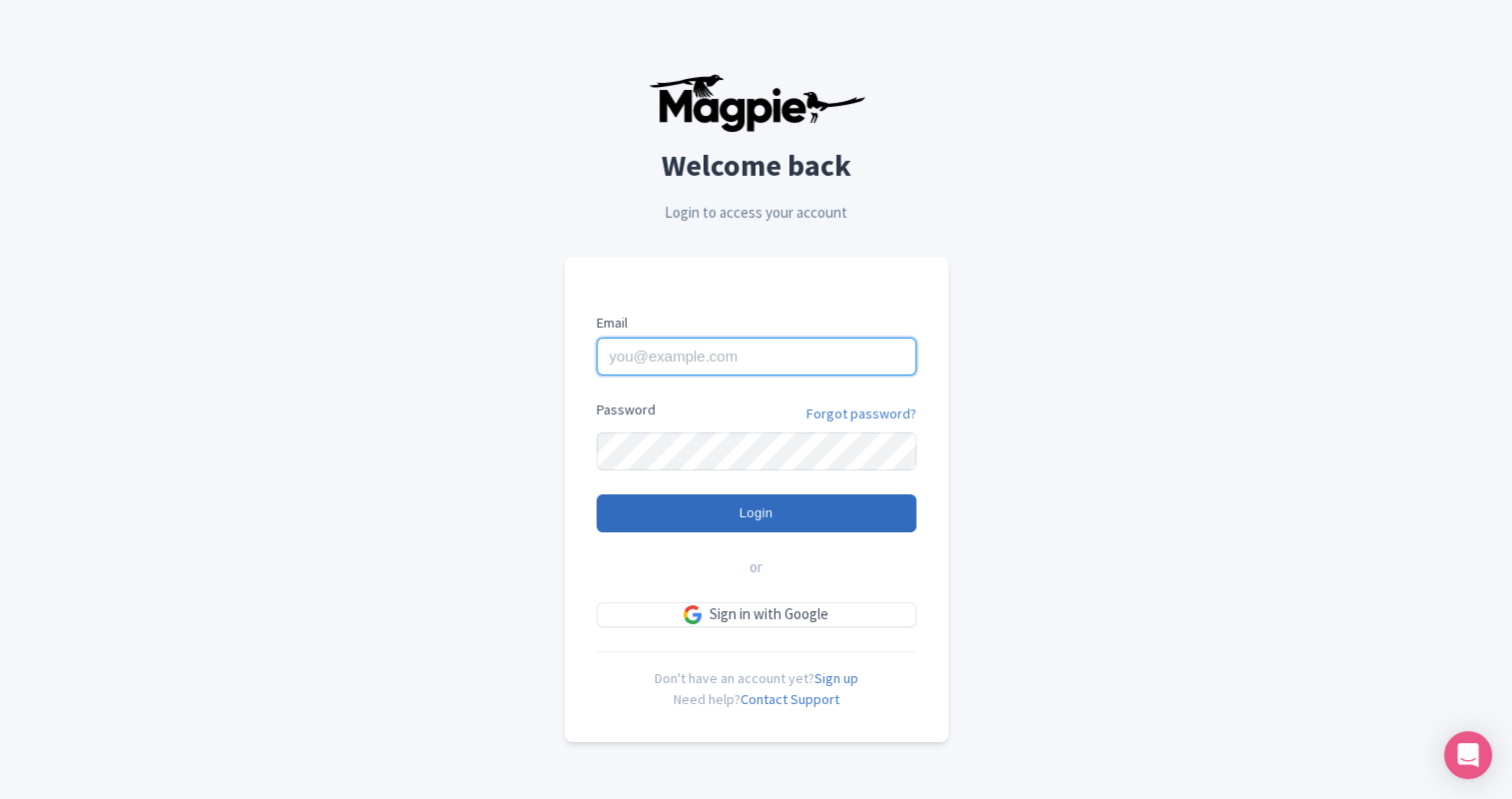 type on "[EMAIL]" 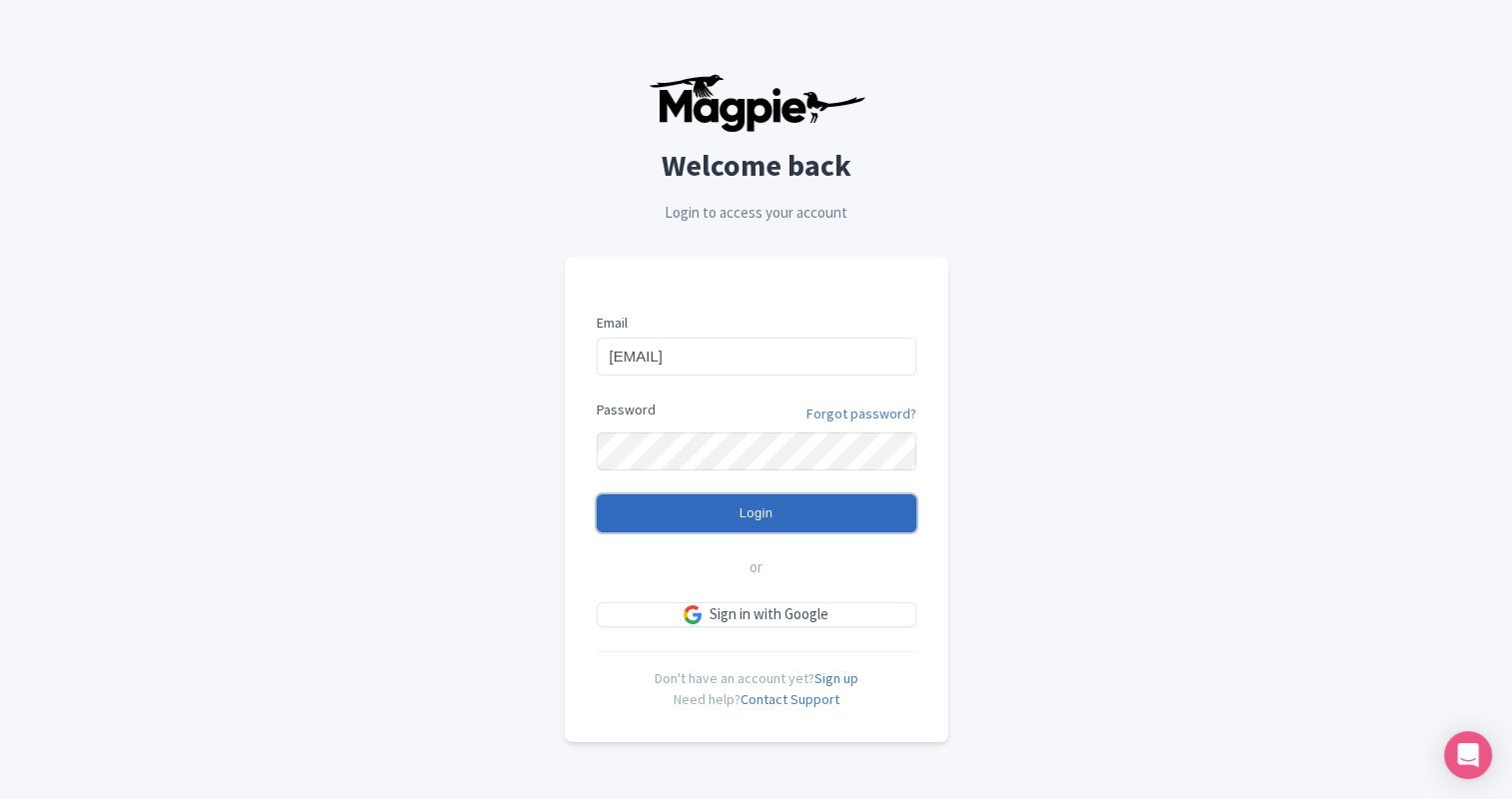 click on "Login" at bounding box center [756, 513] 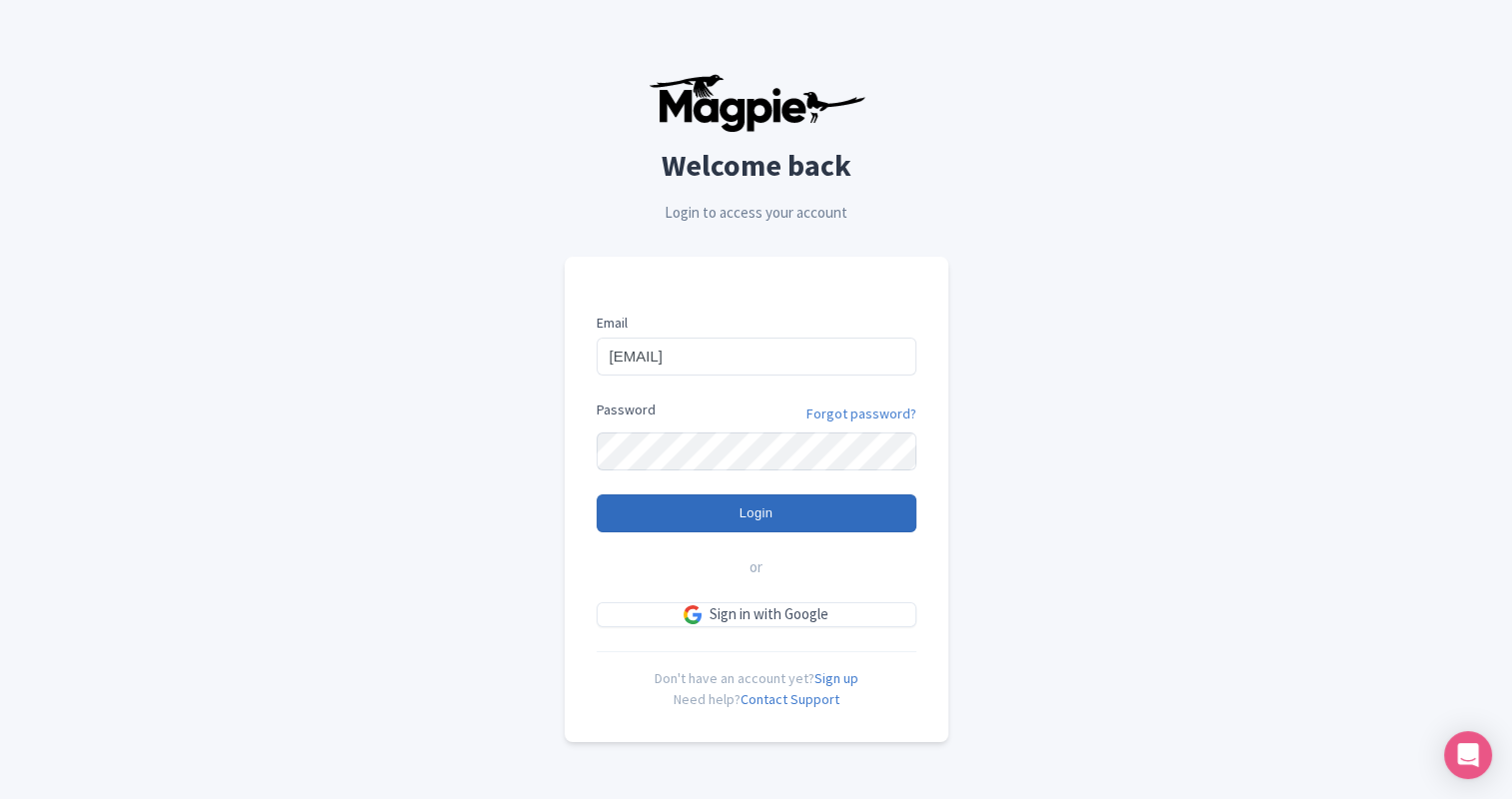 type on "Logging in..." 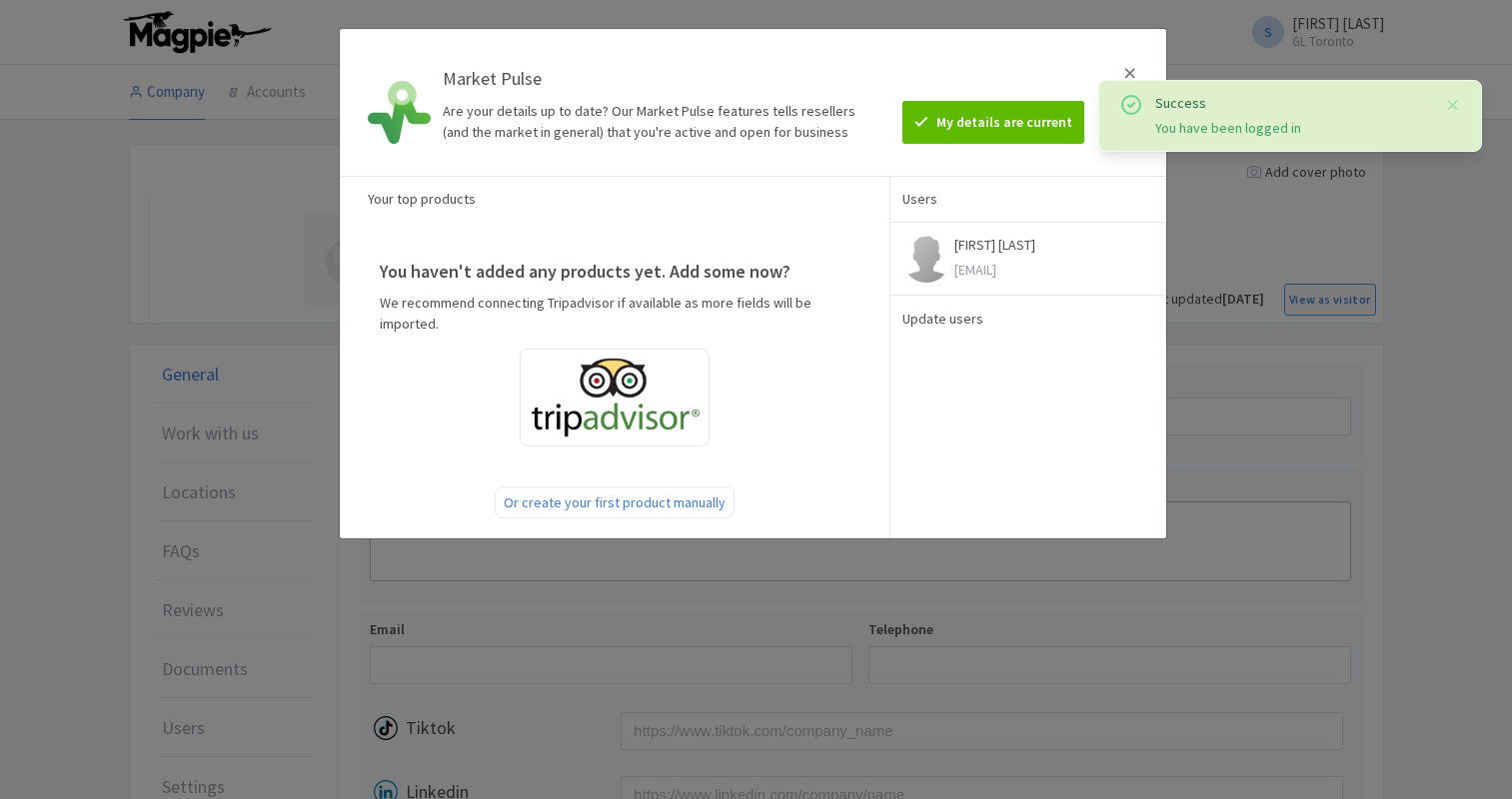 scroll, scrollTop: 0, scrollLeft: 0, axis: both 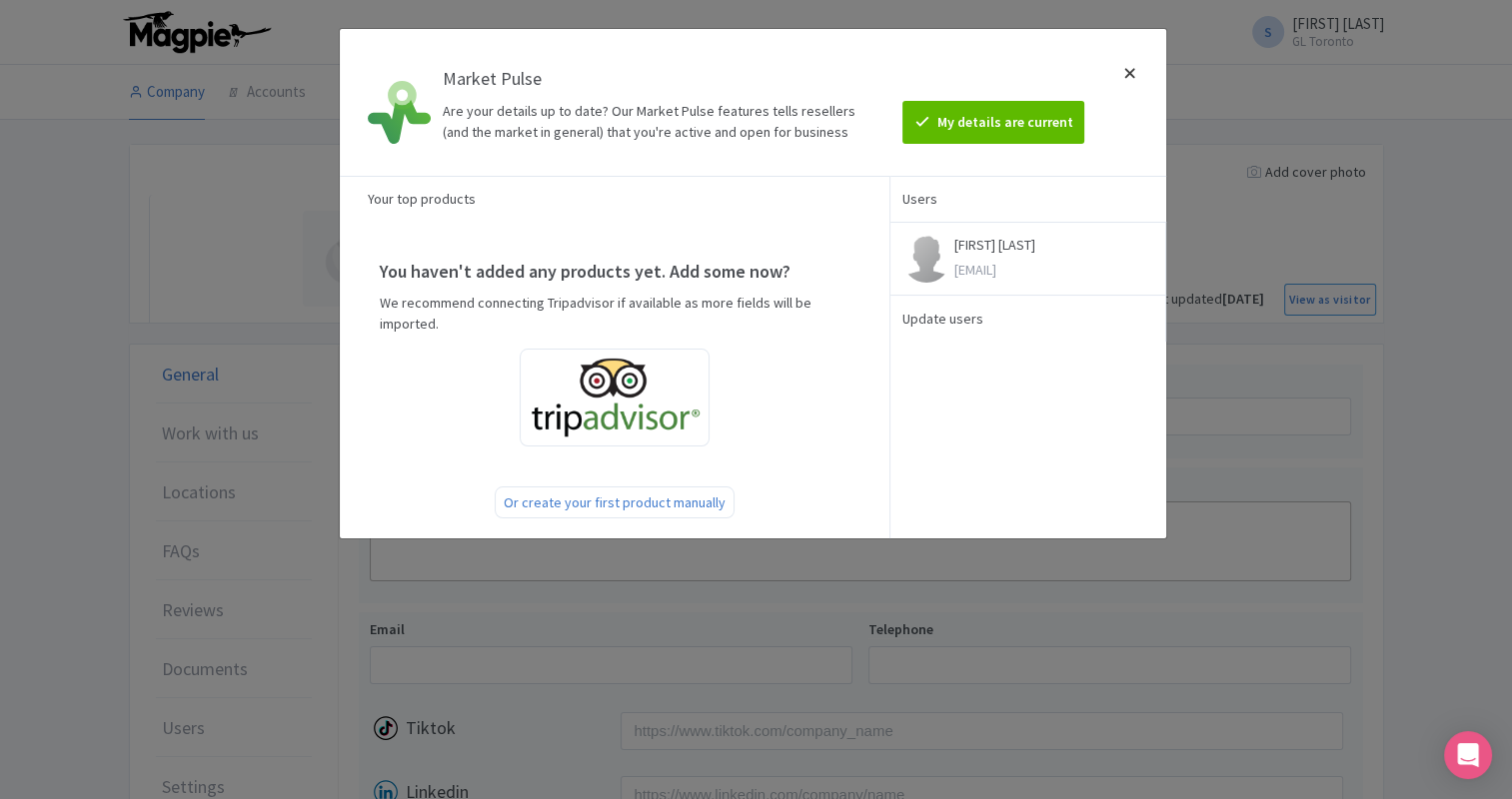 click at bounding box center [1130, 102] 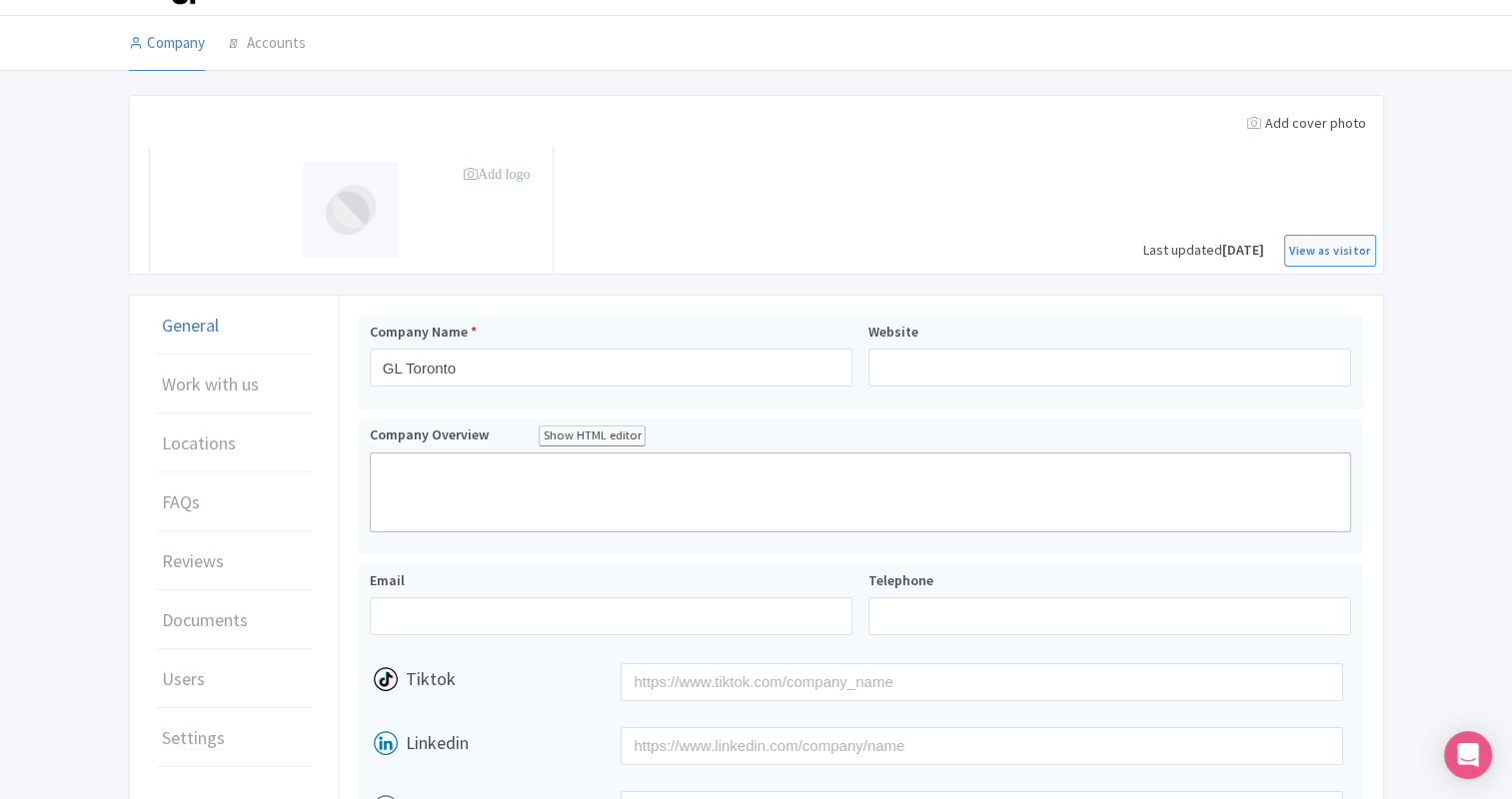 scroll, scrollTop: 0, scrollLeft: 0, axis: both 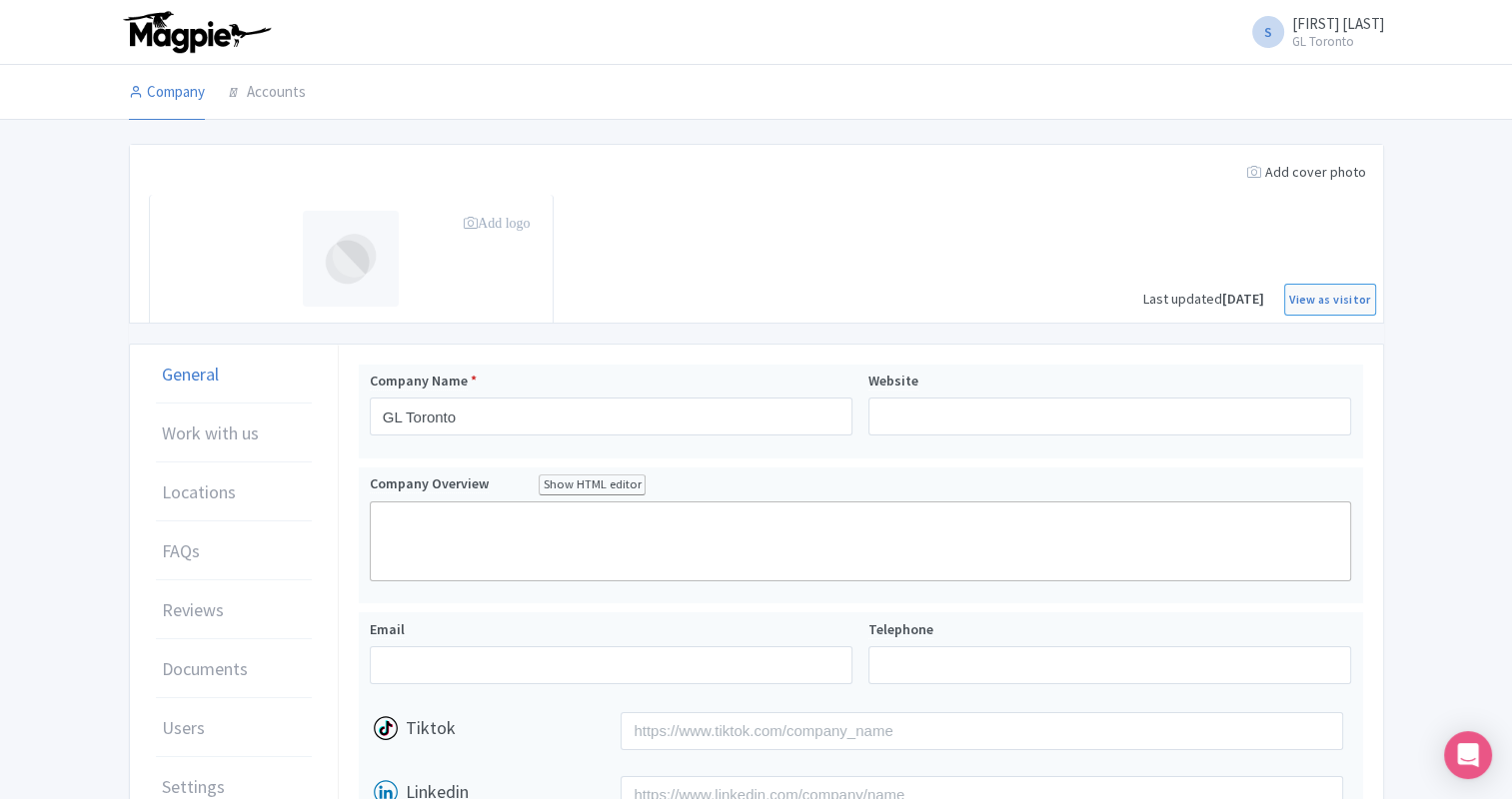 click at bounding box center [196, 32] 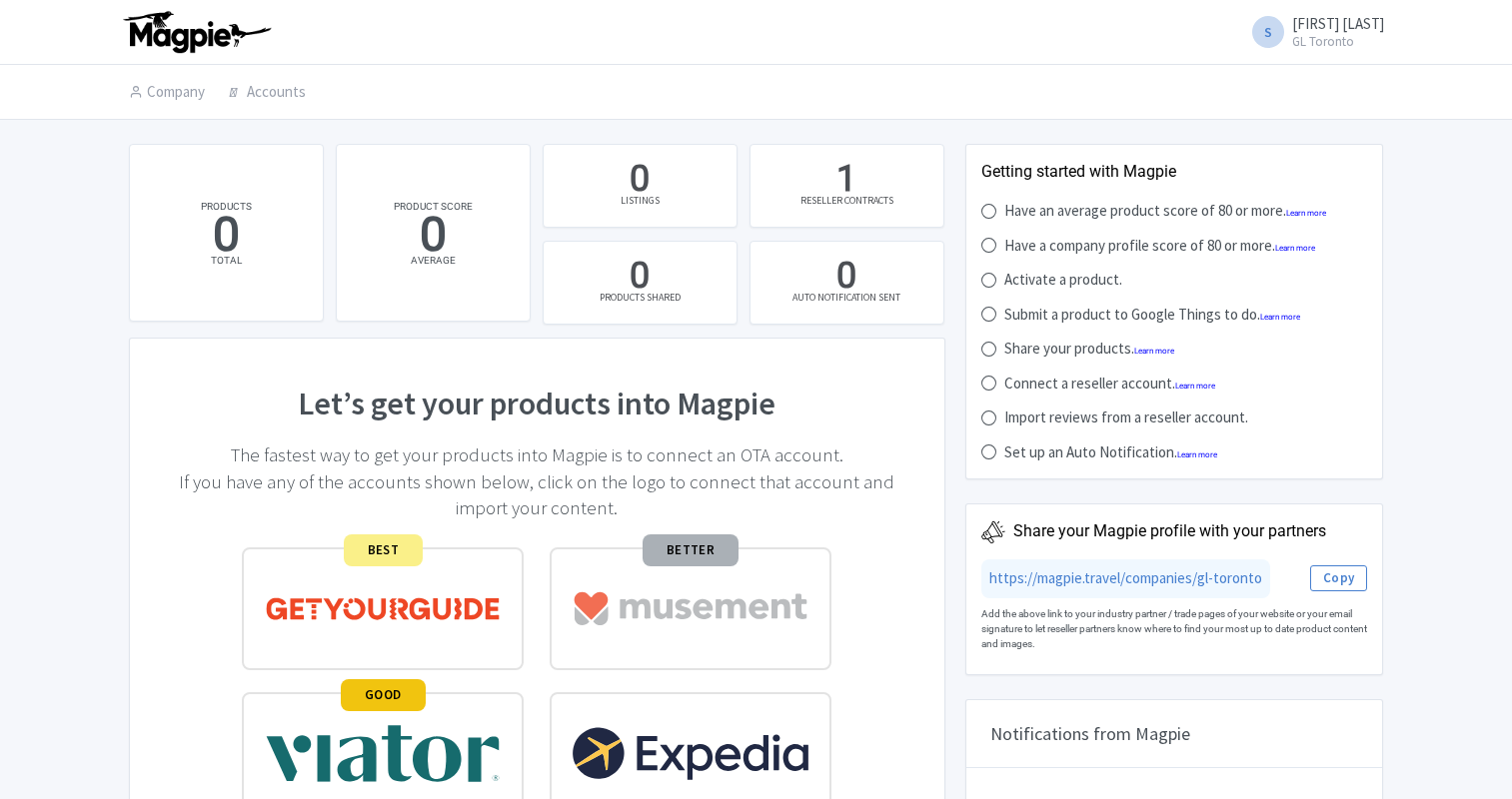 scroll, scrollTop: 0, scrollLeft: 0, axis: both 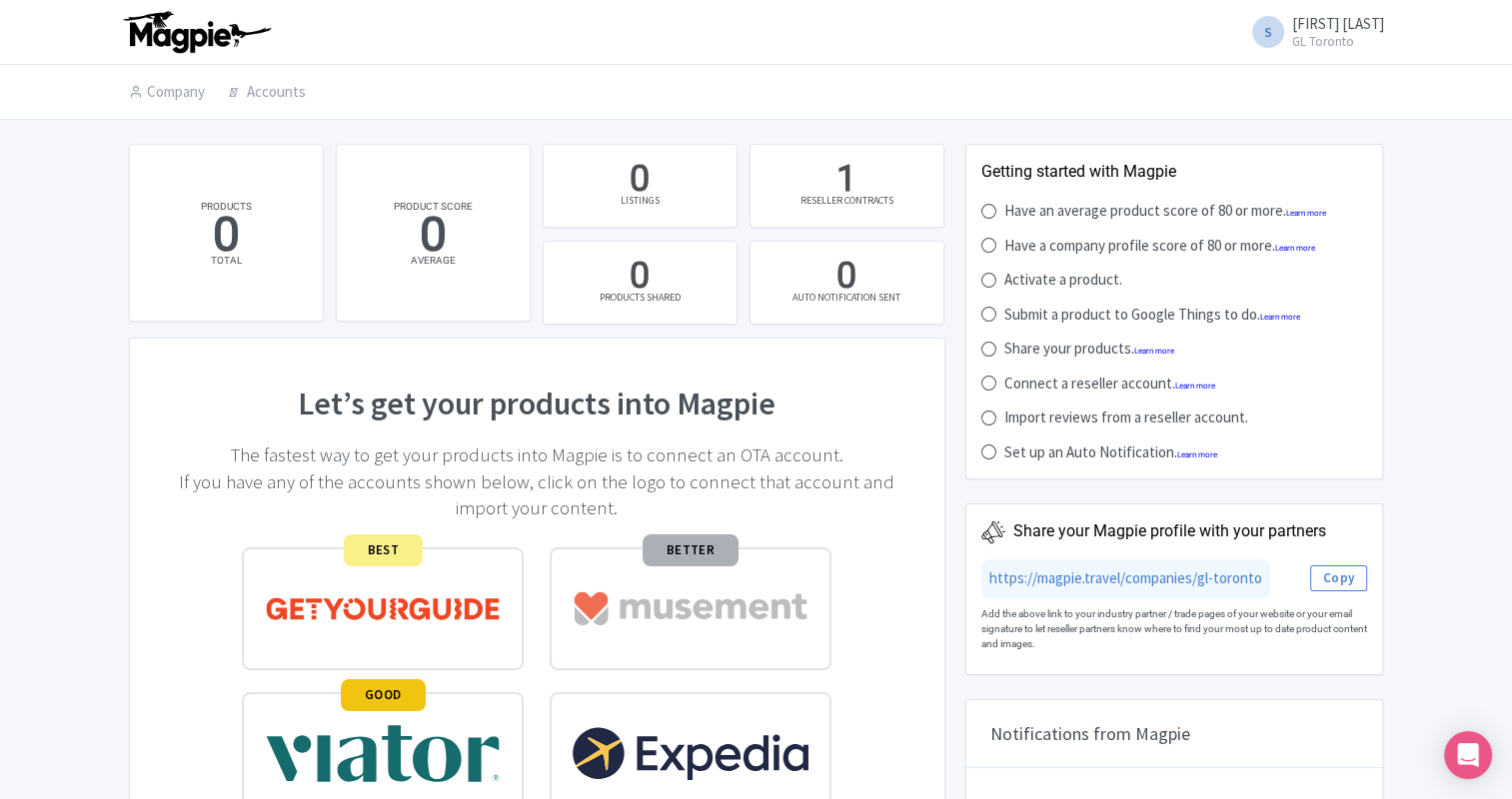 click on "[FIRST] [LAST]" at bounding box center [1338, 23] 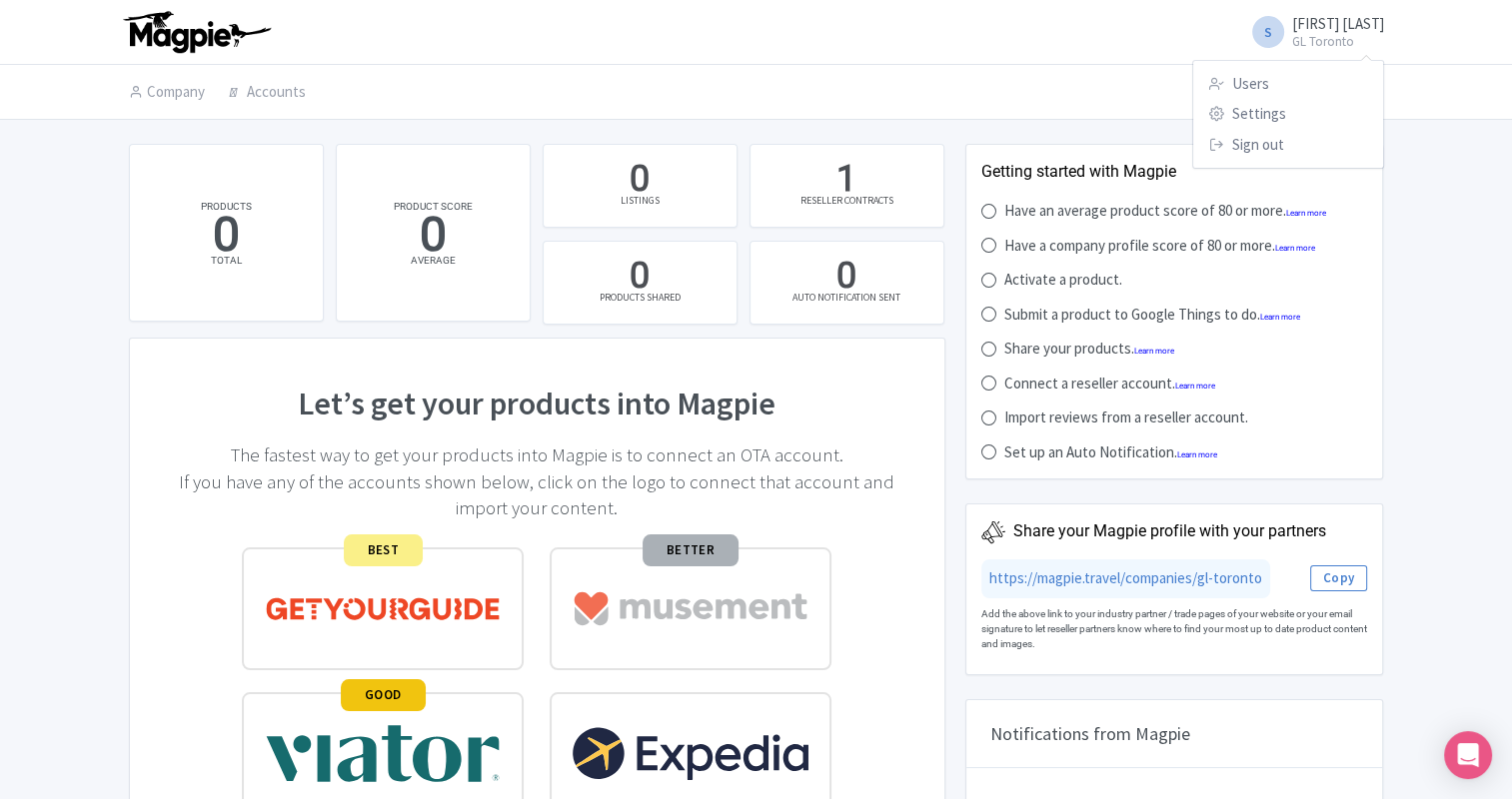 click on "[FIRST] [LAST]" at bounding box center [1338, 23] 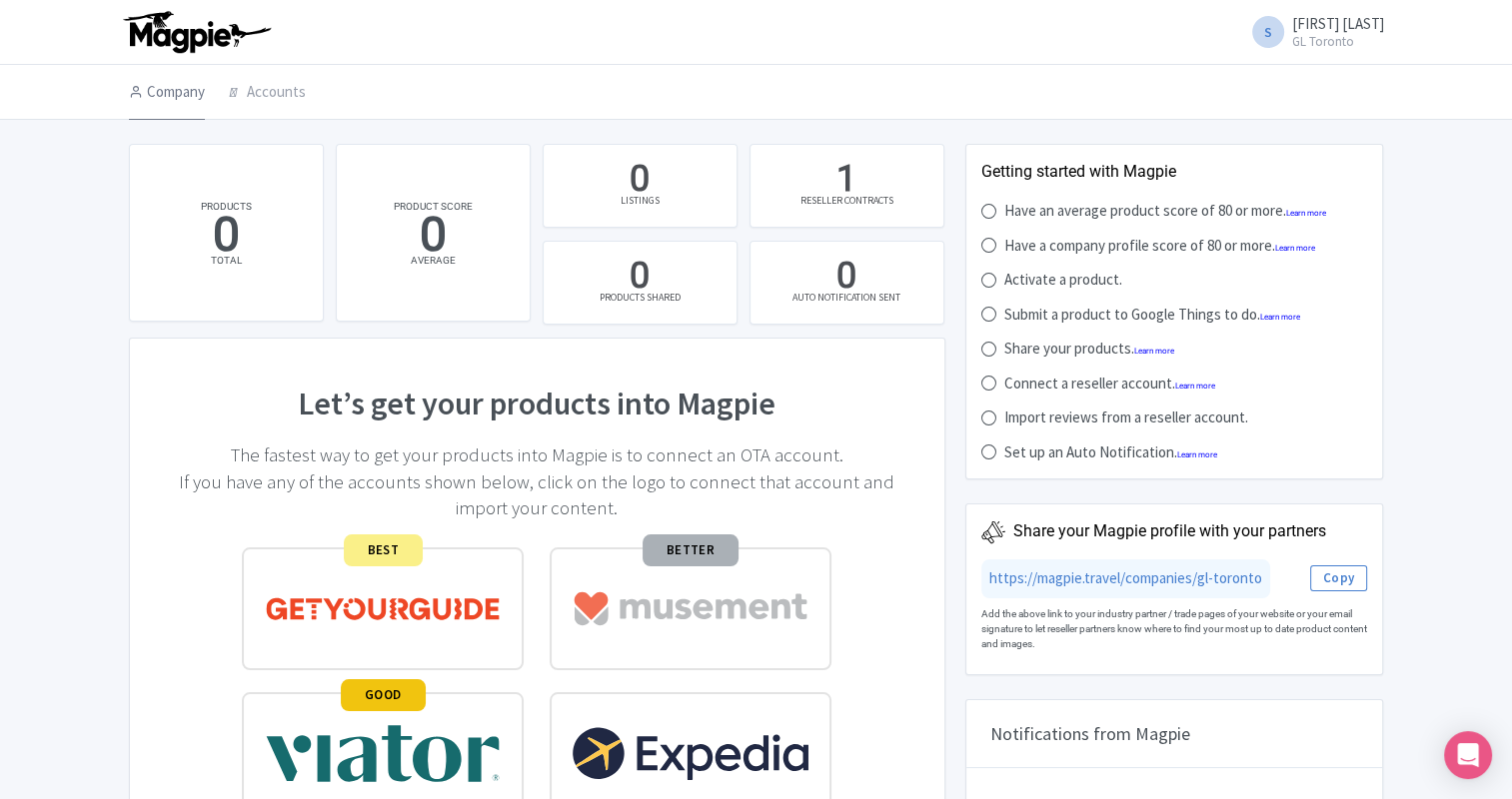 click on "Company" at bounding box center [167, 93] 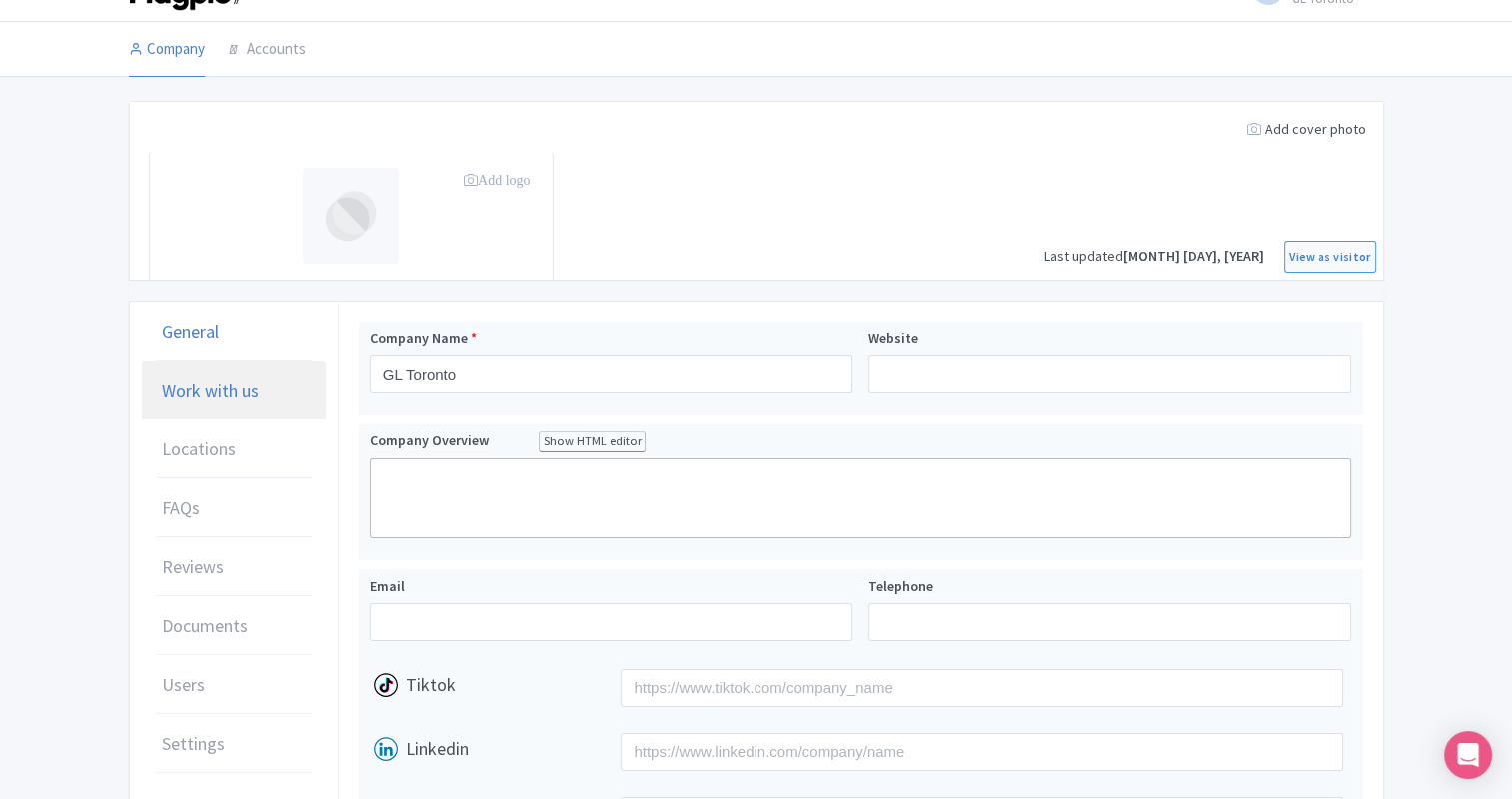 scroll, scrollTop: 0, scrollLeft: 0, axis: both 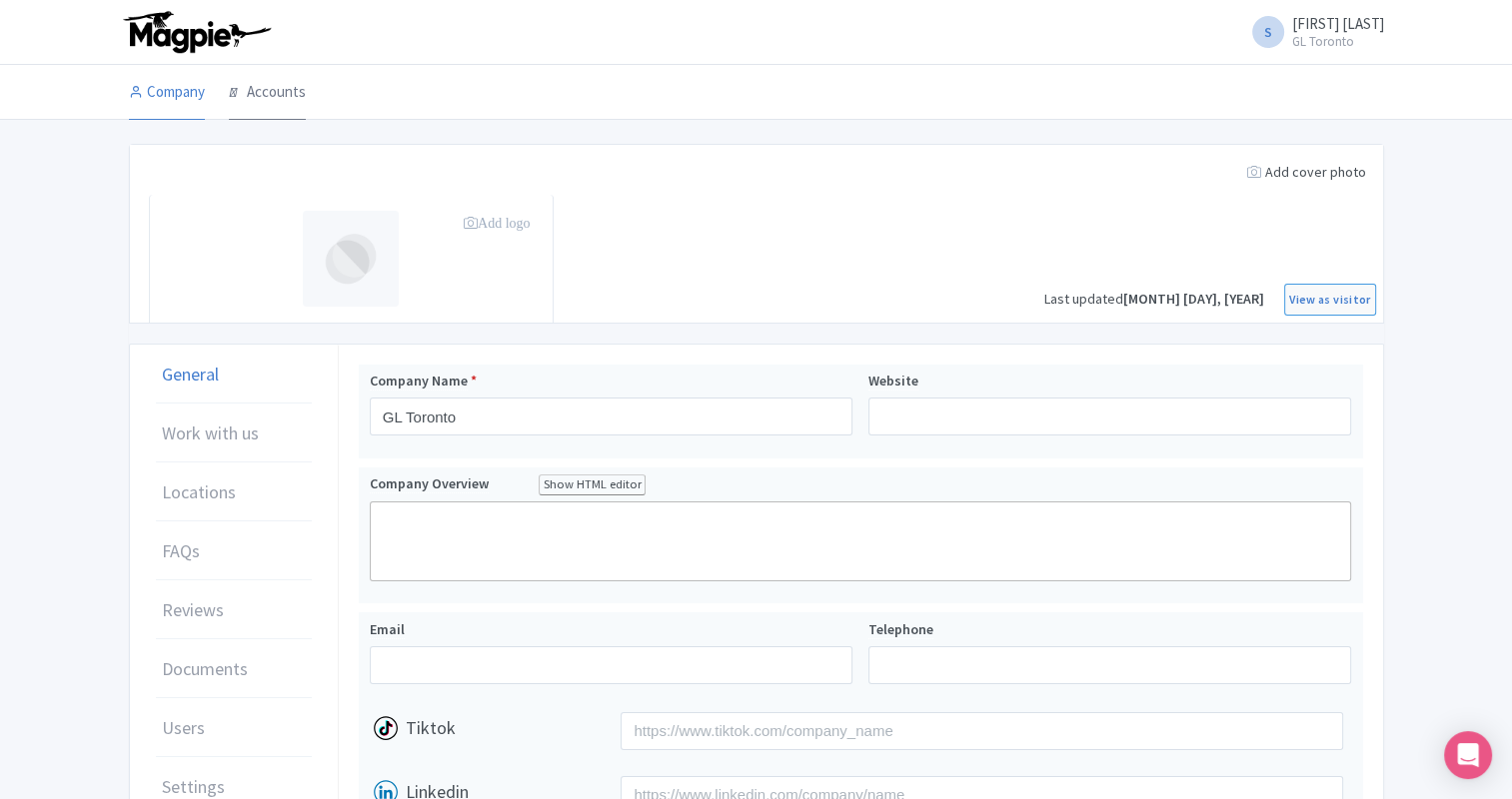 click on "Accounts" at bounding box center [267, 93] 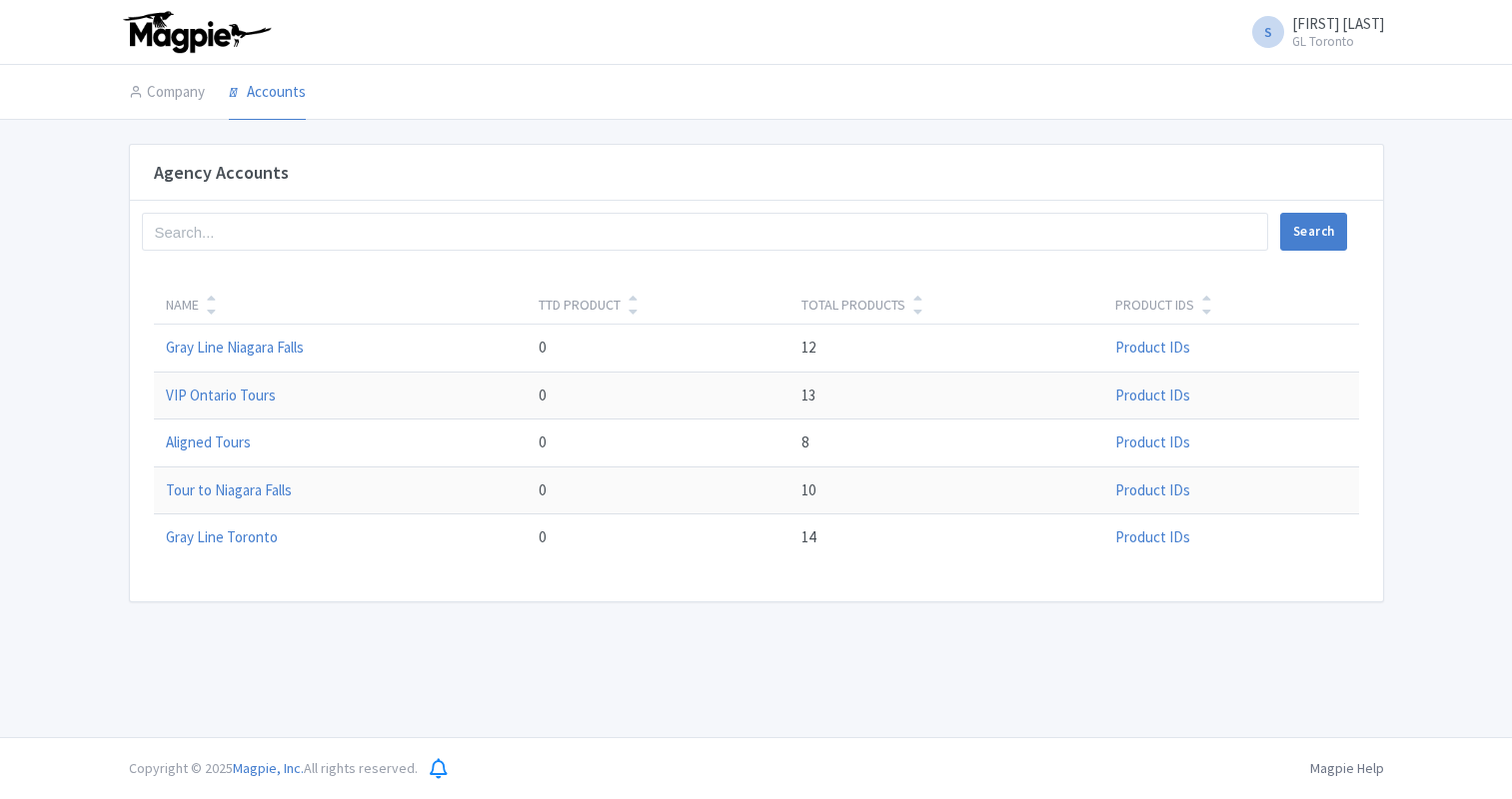 scroll, scrollTop: 0, scrollLeft: 0, axis: both 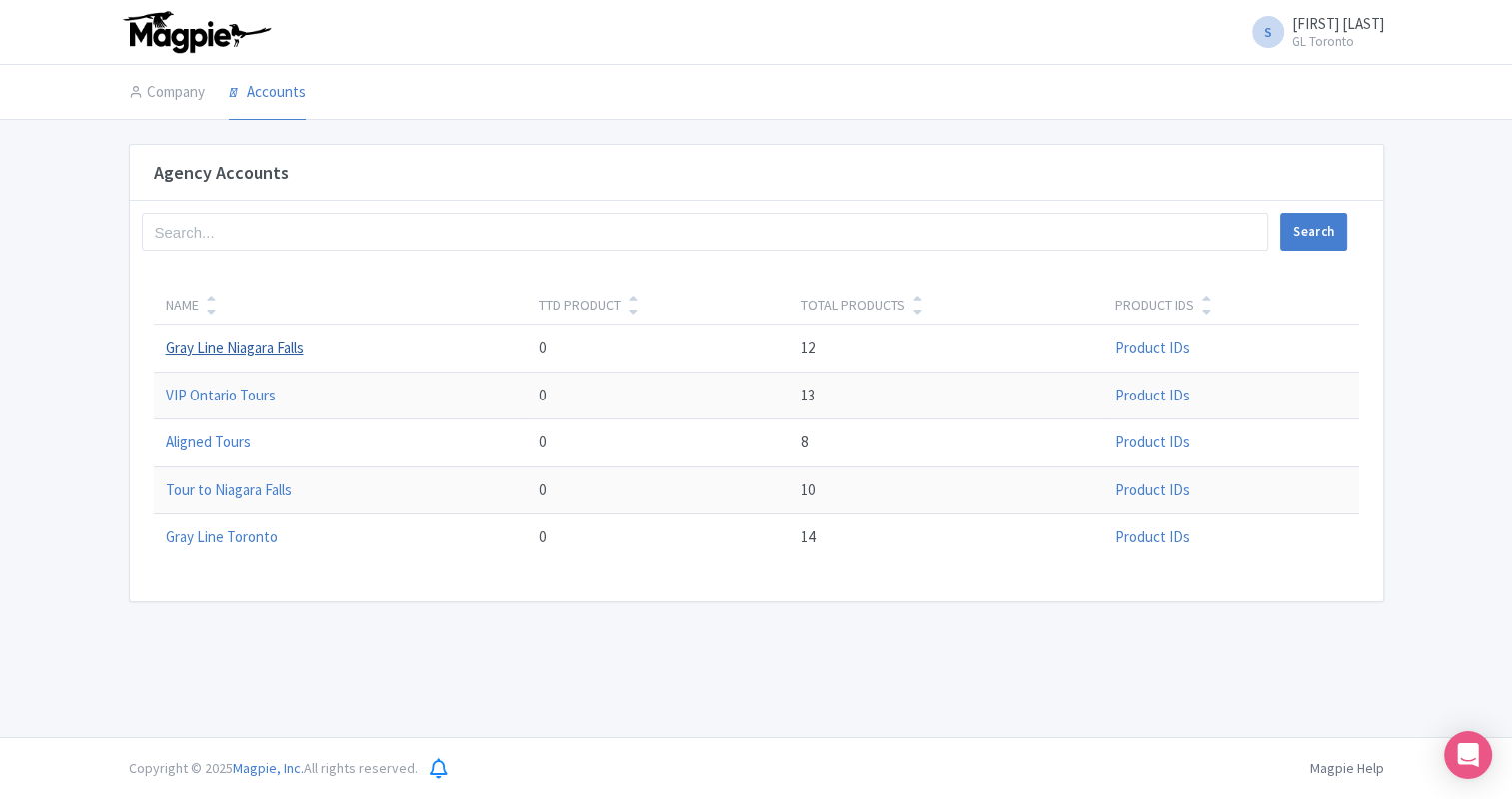 click on "Gray Line Niagara Falls" at bounding box center (235, 347) 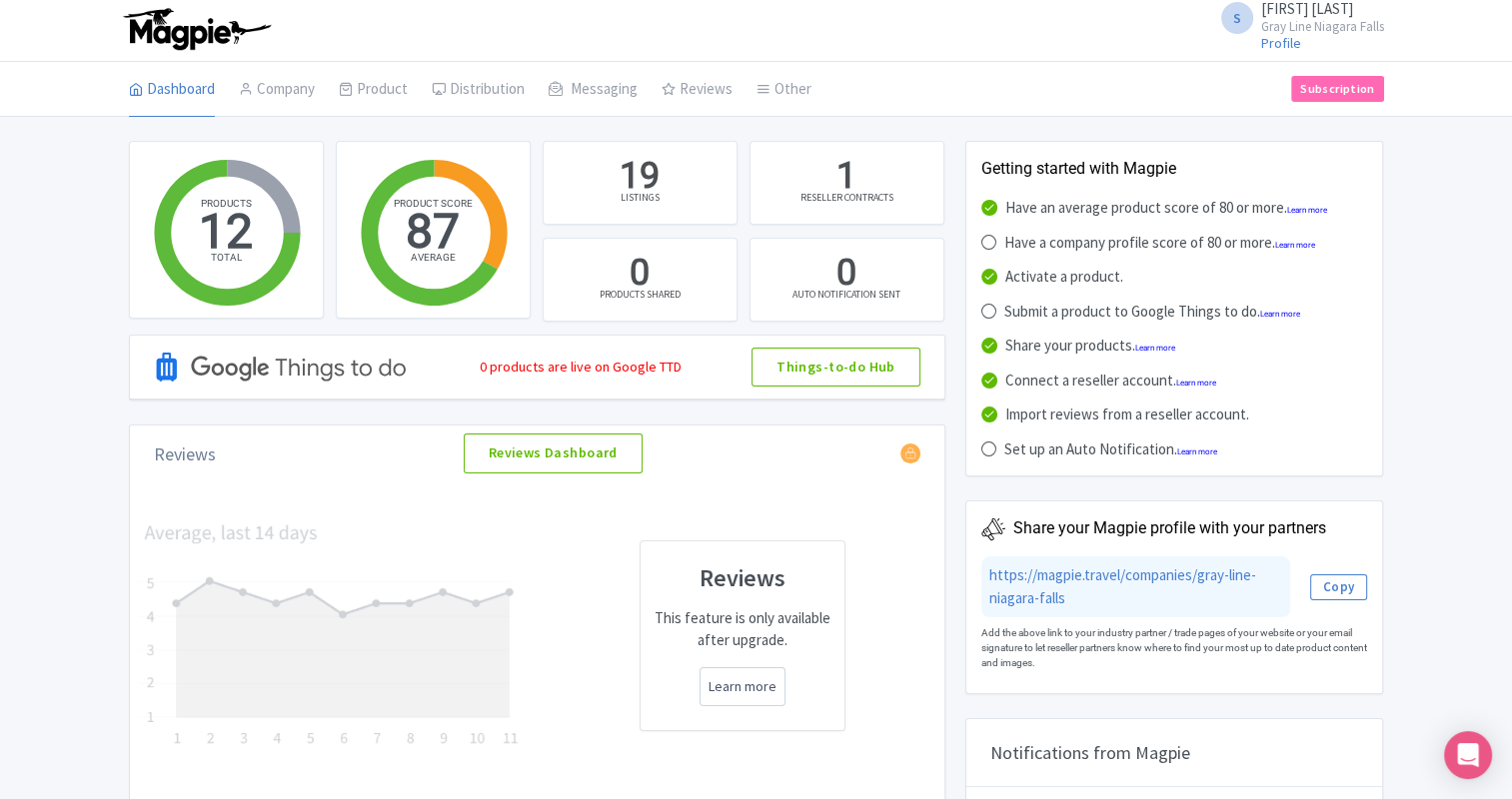 scroll, scrollTop: 0, scrollLeft: 0, axis: both 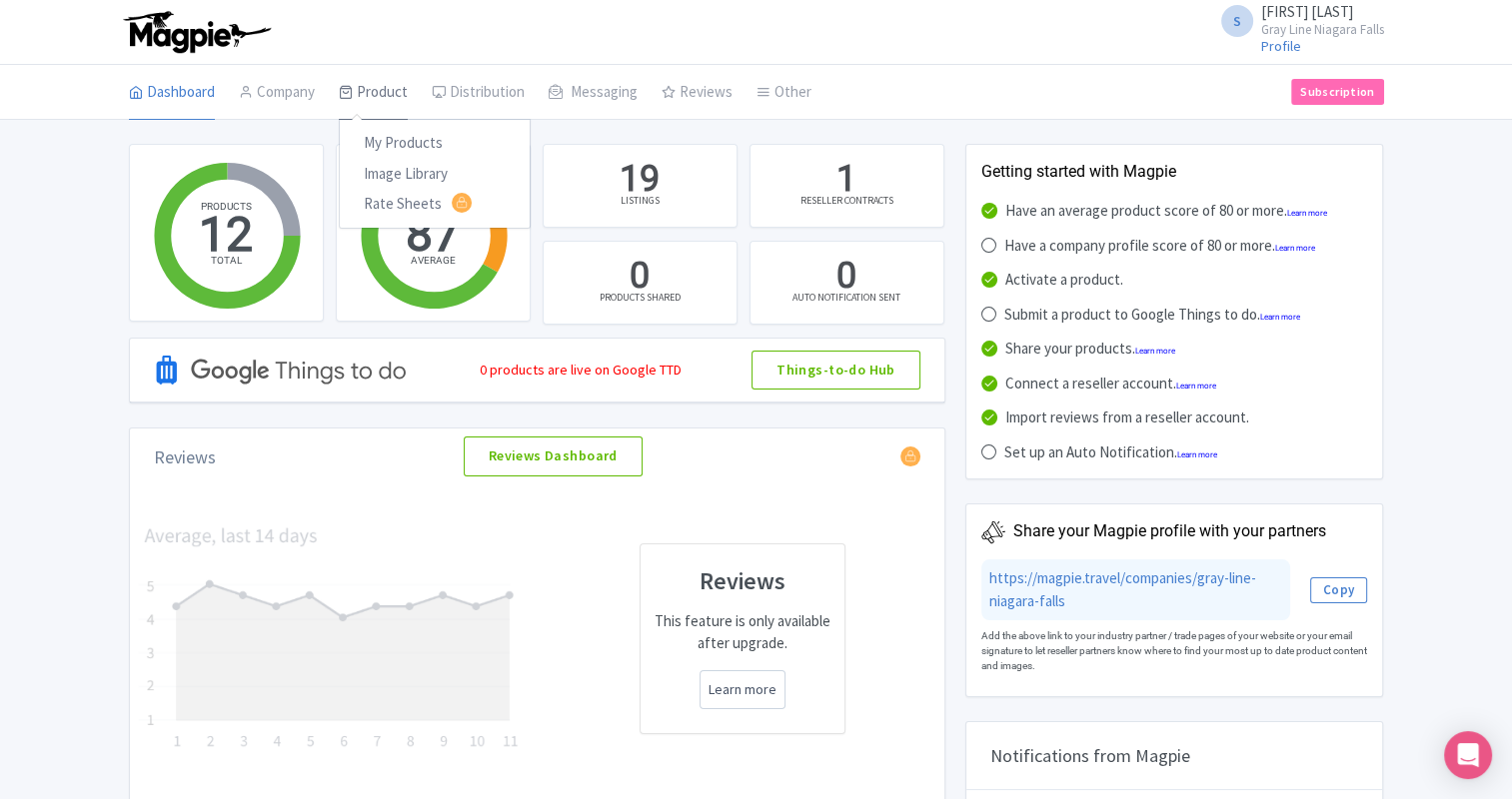 click on "Product" at bounding box center (373, 93) 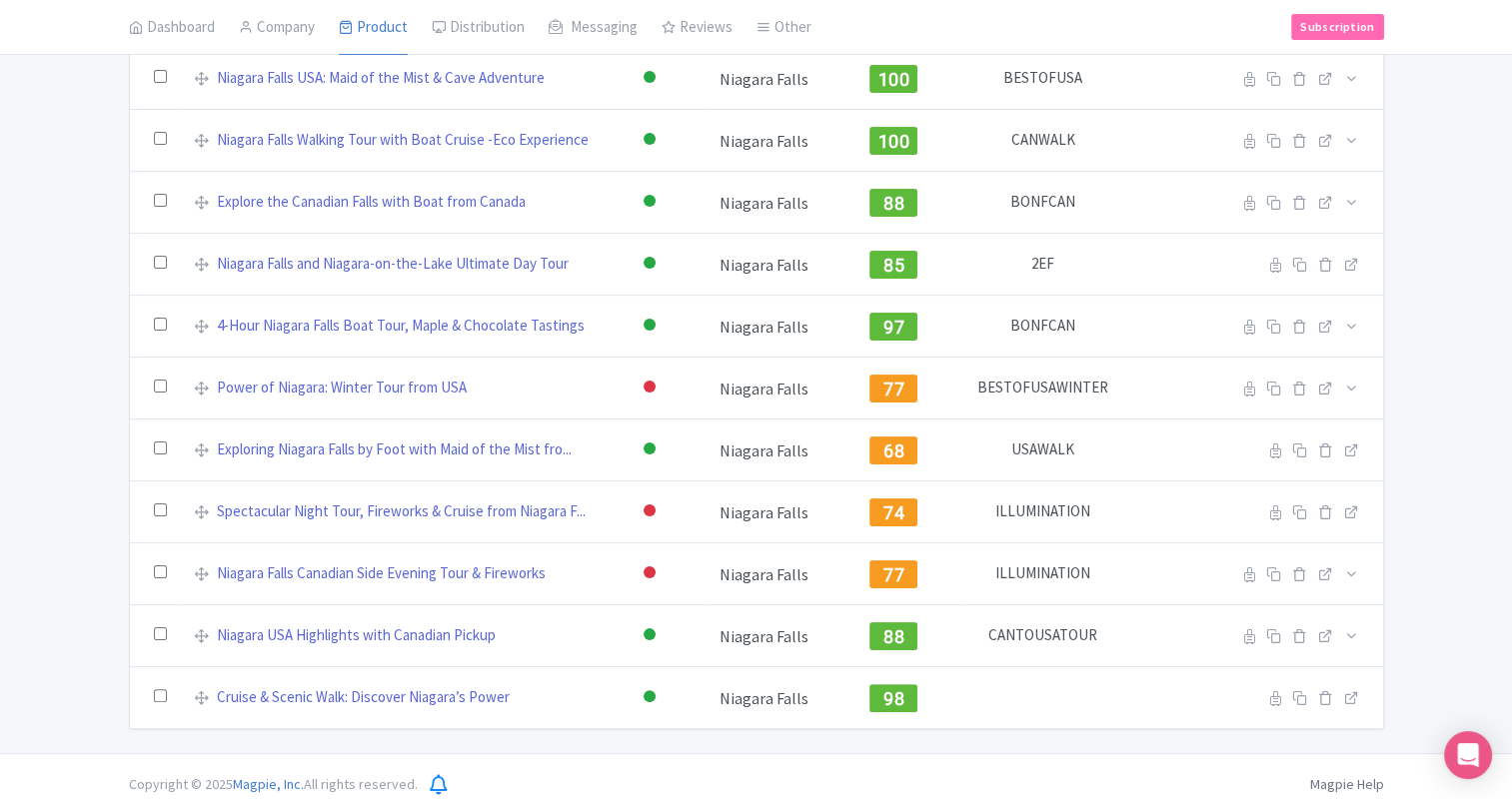 scroll, scrollTop: 288, scrollLeft: 0, axis: vertical 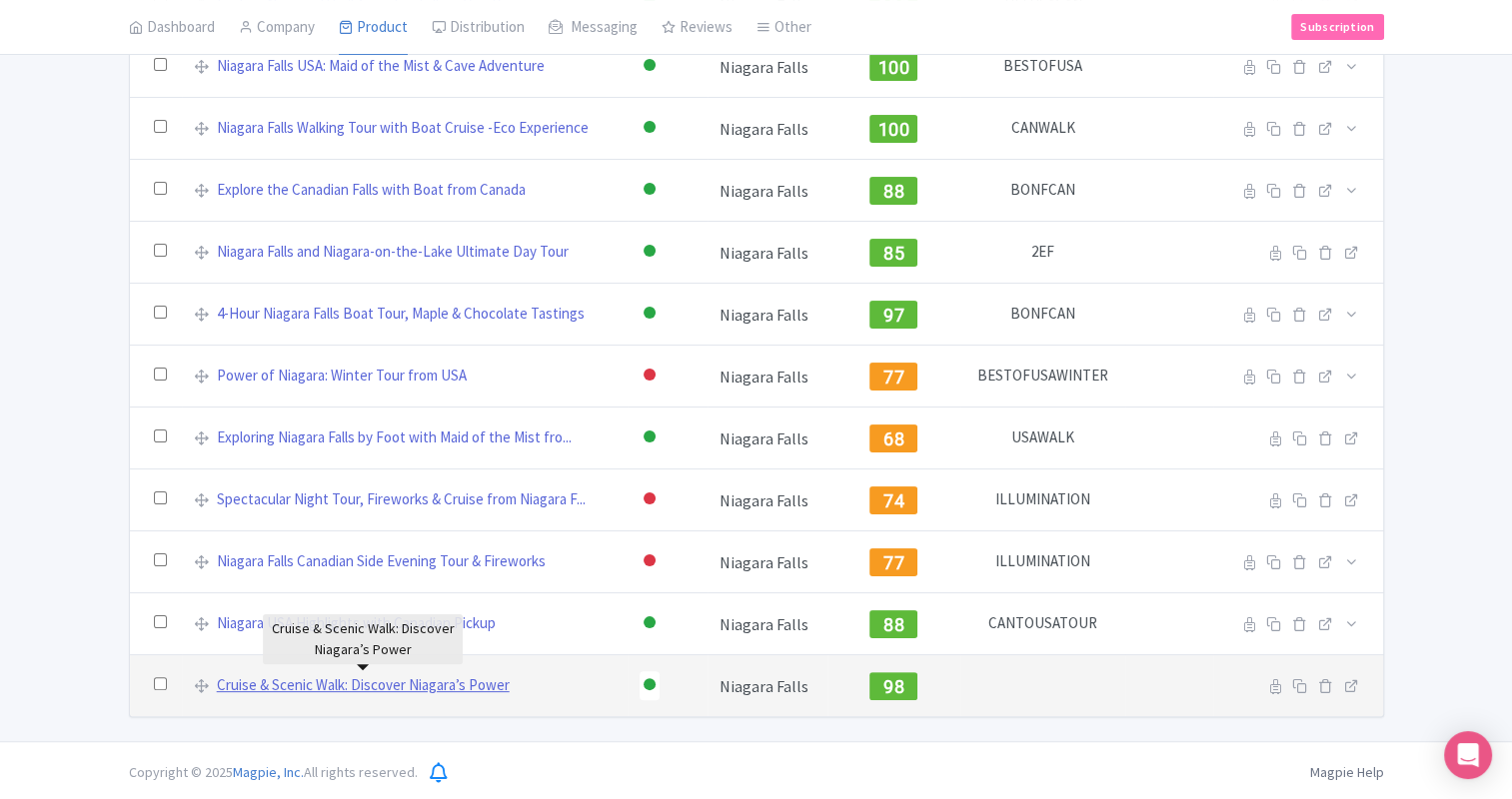click on "Cruise & Scenic Walk: Discover Niagara’s Power" at bounding box center [363, 685] 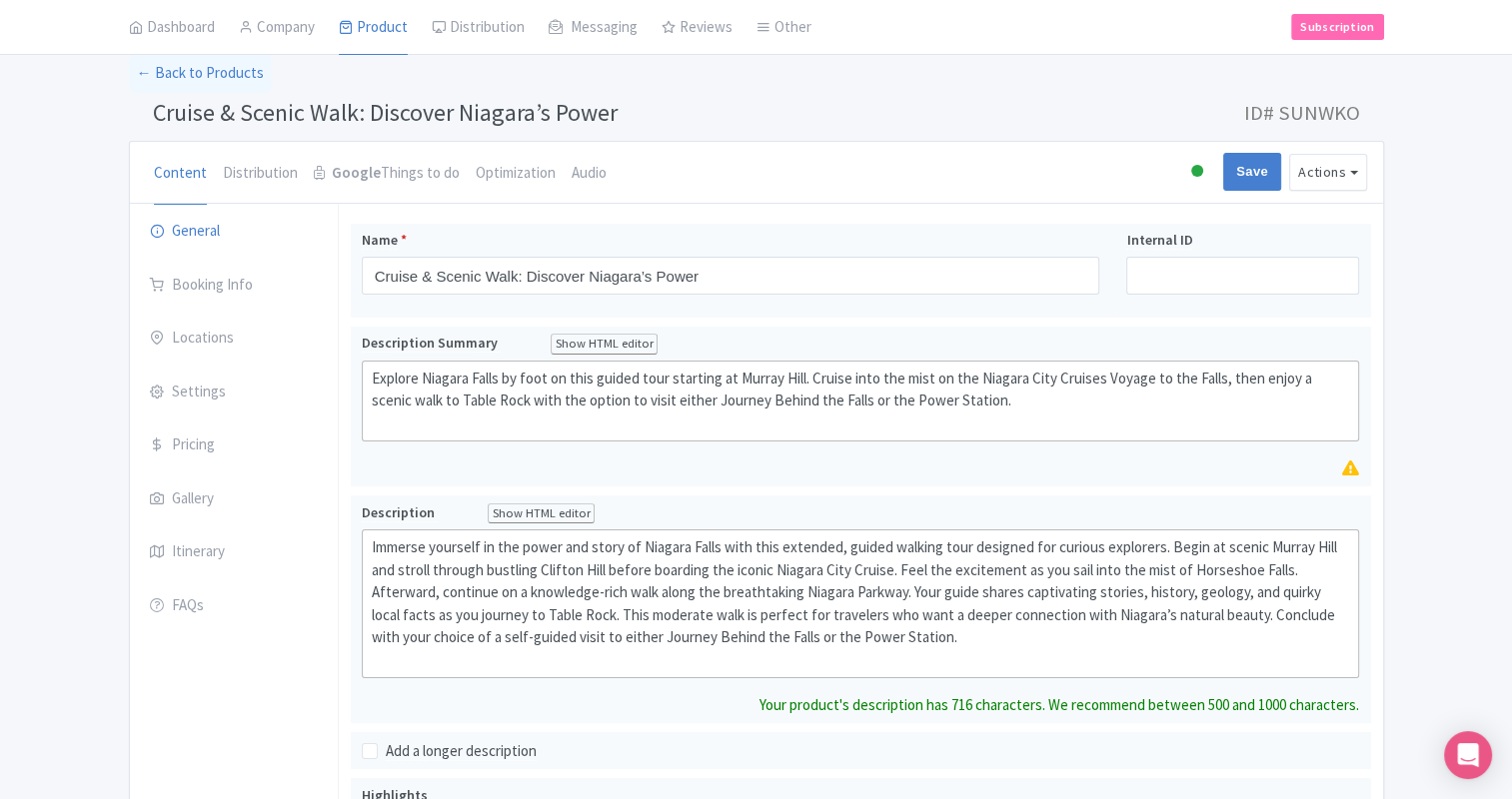 scroll, scrollTop: 100, scrollLeft: 0, axis: vertical 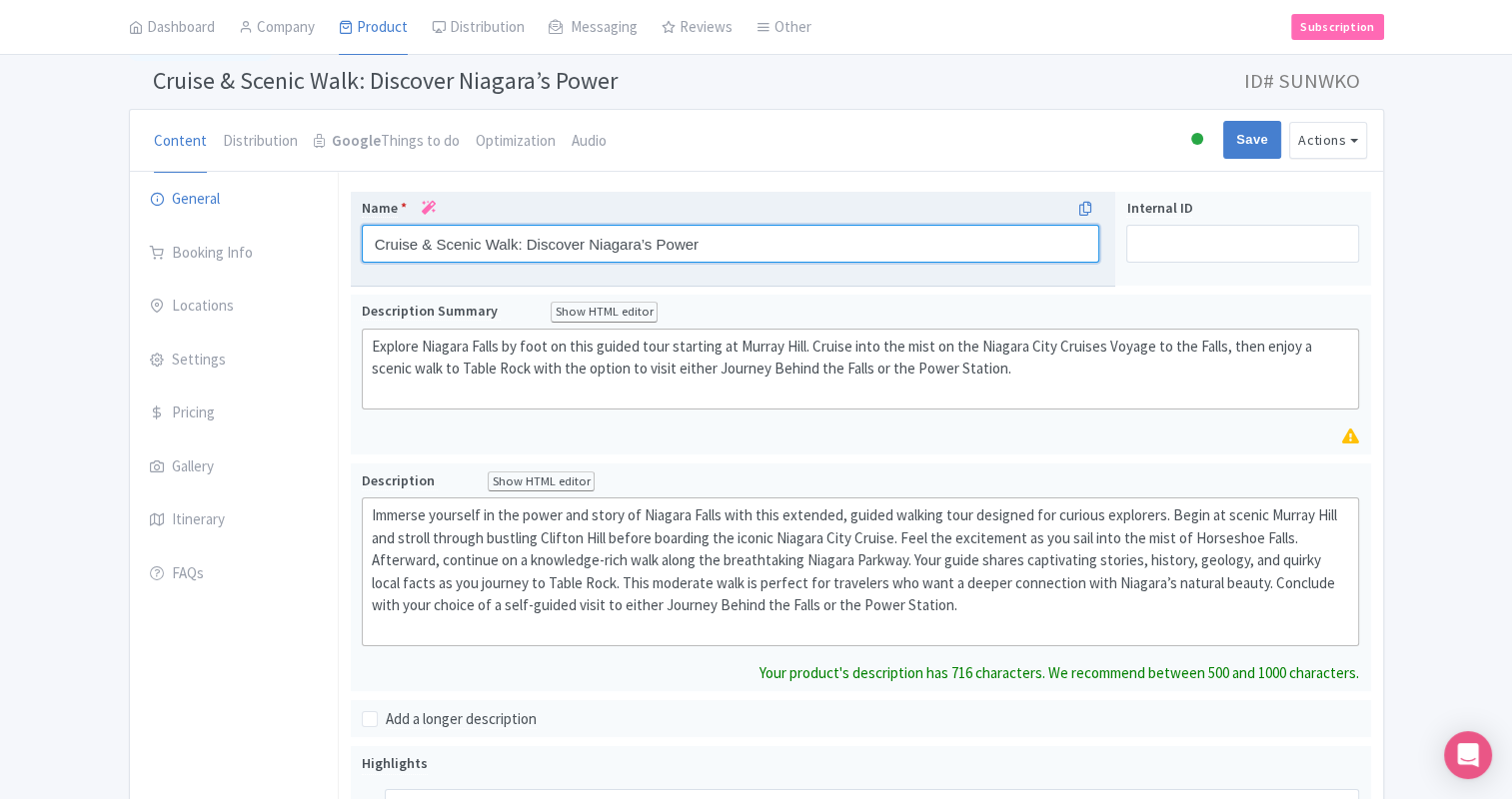 click on "Name   *
Cruise & Scenic Walk: Discover Niagara’s Power
Your product's name has 50 characters. We recommend between 10 and 60 characters." at bounding box center [734, 239] 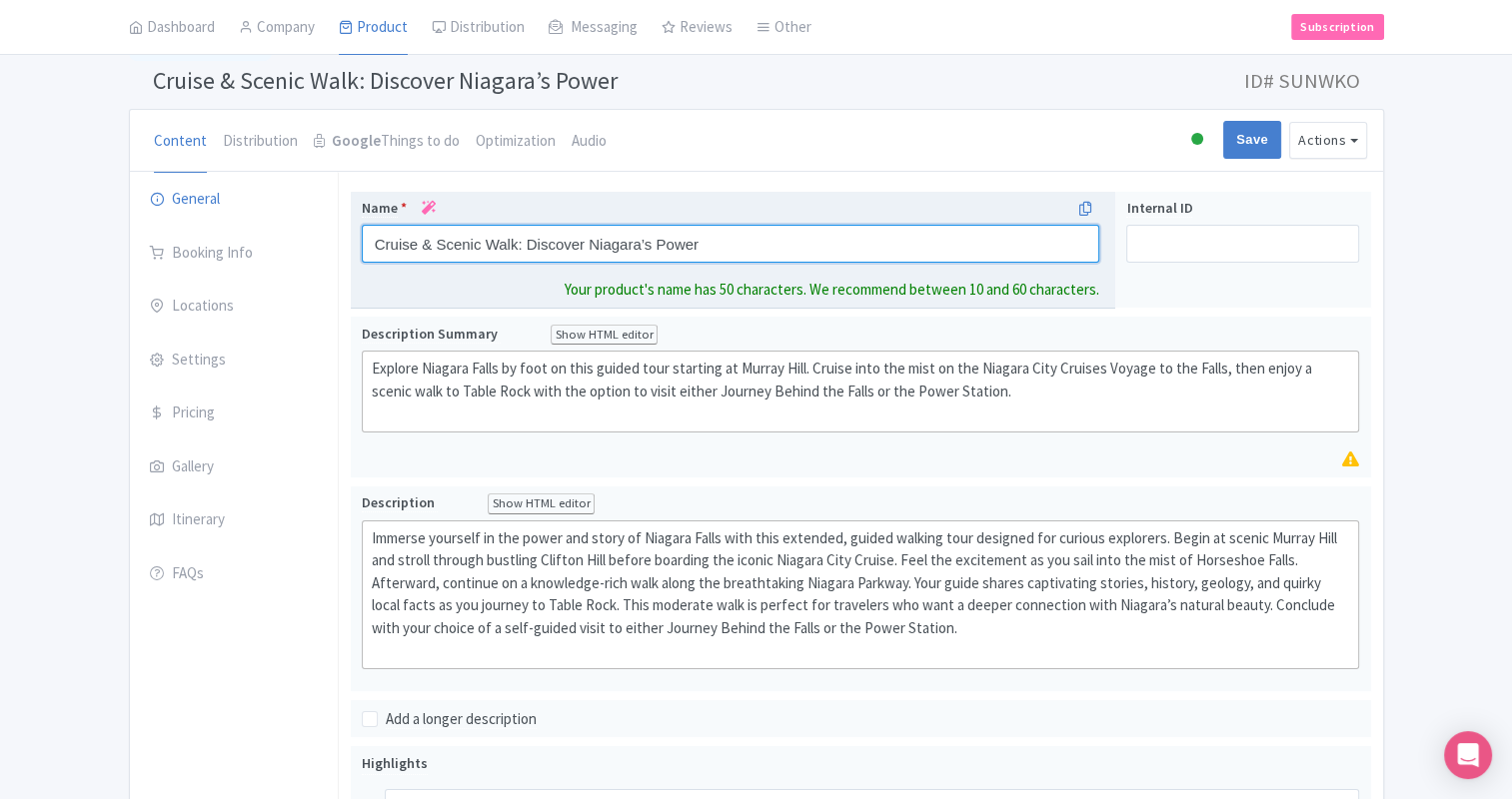 drag, startPoint x: 416, startPoint y: 238, endPoint x: 428, endPoint y: 237, distance: 12.0415946 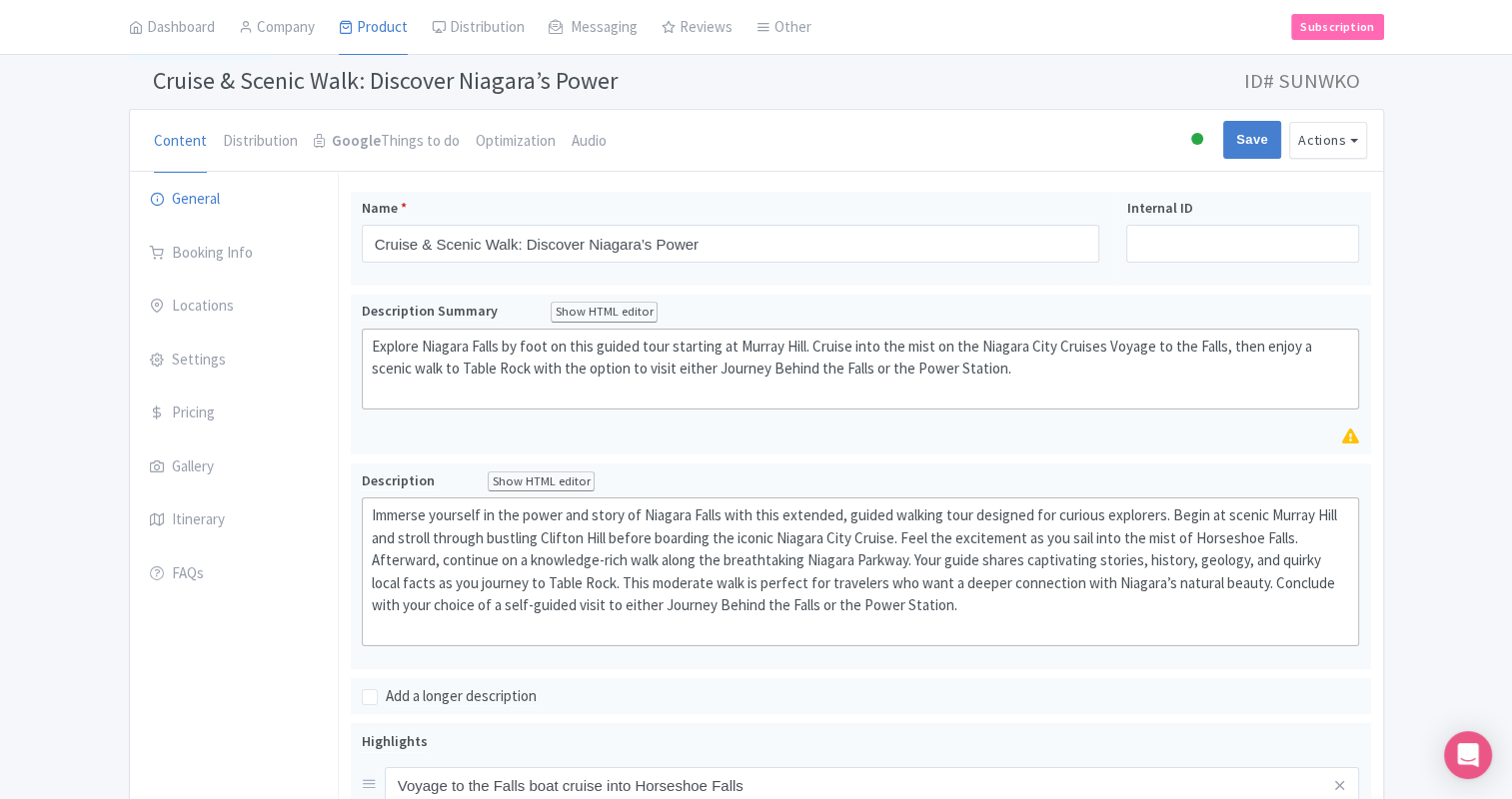 click on "← Back to Products
Cruise & Scenic Walk: Discover Niagara’s Power
ID# SUNWKO
Content
Distribution
Google  Things to do
Optimization
Audio
Active
Inactive
Building
Archived
Save
Actions
View on Magpie
Customer View
Industry Partner View
Download
Excel
Word
All Images ZIP
Share Products
Delete Product
Create new version
Confirm Copy Operation
Yes, Copy
Cancel
You are currently editing a version of this product: Primary Product
General
Booking Info
Locations
Settings
Pricing
Gallery
Itinerary
FAQs
Cruise & Scenic Walk: Discover Niagara’s Power
Name   *
Cruise & Scenic Walk: Discover Niagara’s Power" at bounding box center (756, 730) 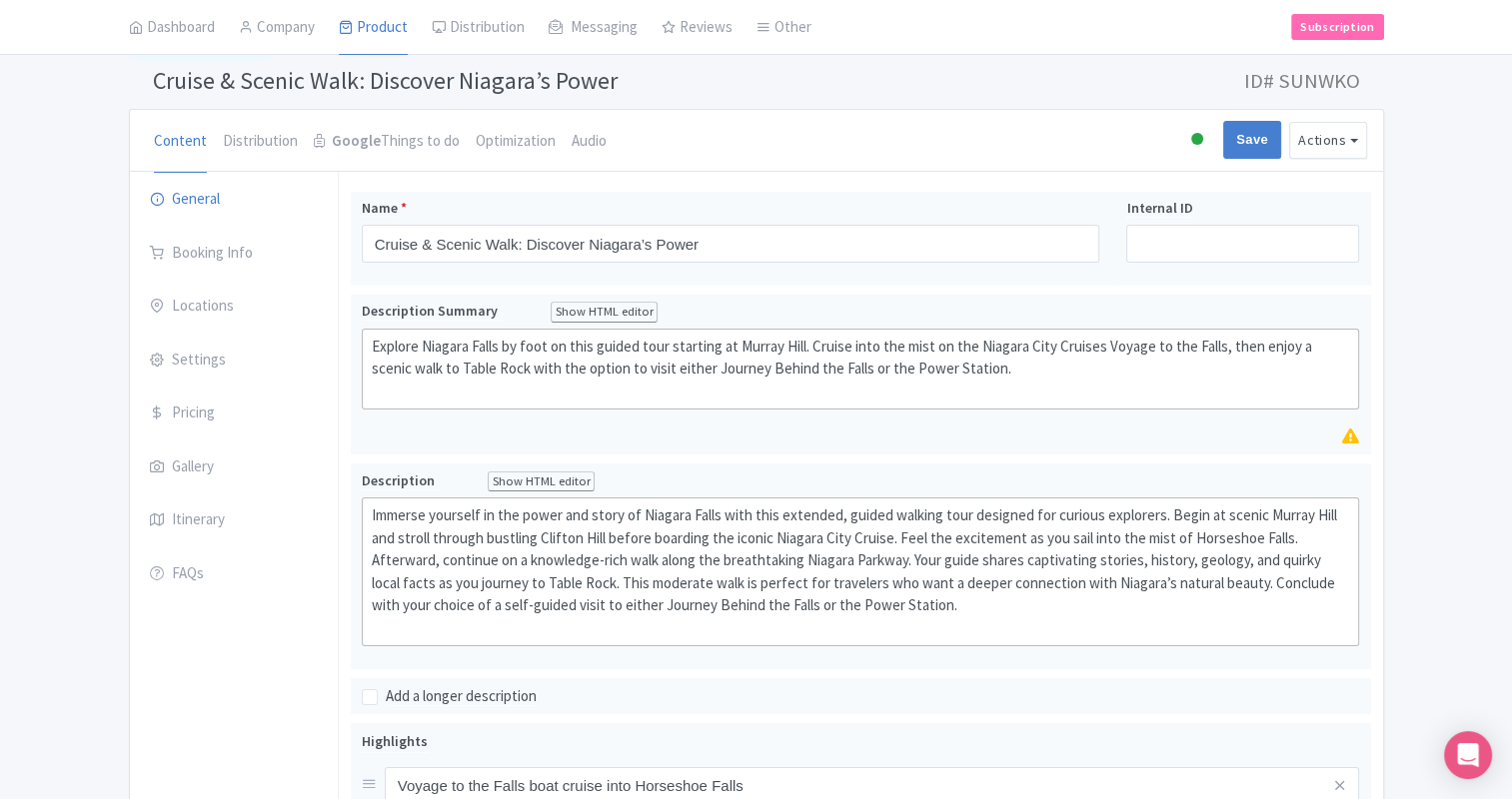 click on "← Back to Products
Cruise & Scenic Walk: Discover Niagara’s Power
ID# SUNWKO
Content
Distribution
Google  Things to do
Optimization
Audio
Active
Inactive
Building
Archived
Save
Actions
View on Magpie
Customer View
Industry Partner View
Download
Excel
Word
All Images ZIP
Share Products
Delete Product
Create new version
Confirm Copy Operation
Yes, Copy
Cancel
You are currently editing a version of this product: Primary Product
General
Booking Info
Locations
Settings
Pricing
Gallery
Itinerary
FAQs
Cruise & Scenic Walk: Discover Niagara’s Power
Name   *
Cruise & Scenic Walk: Discover Niagara’s Power" at bounding box center (756, 730) 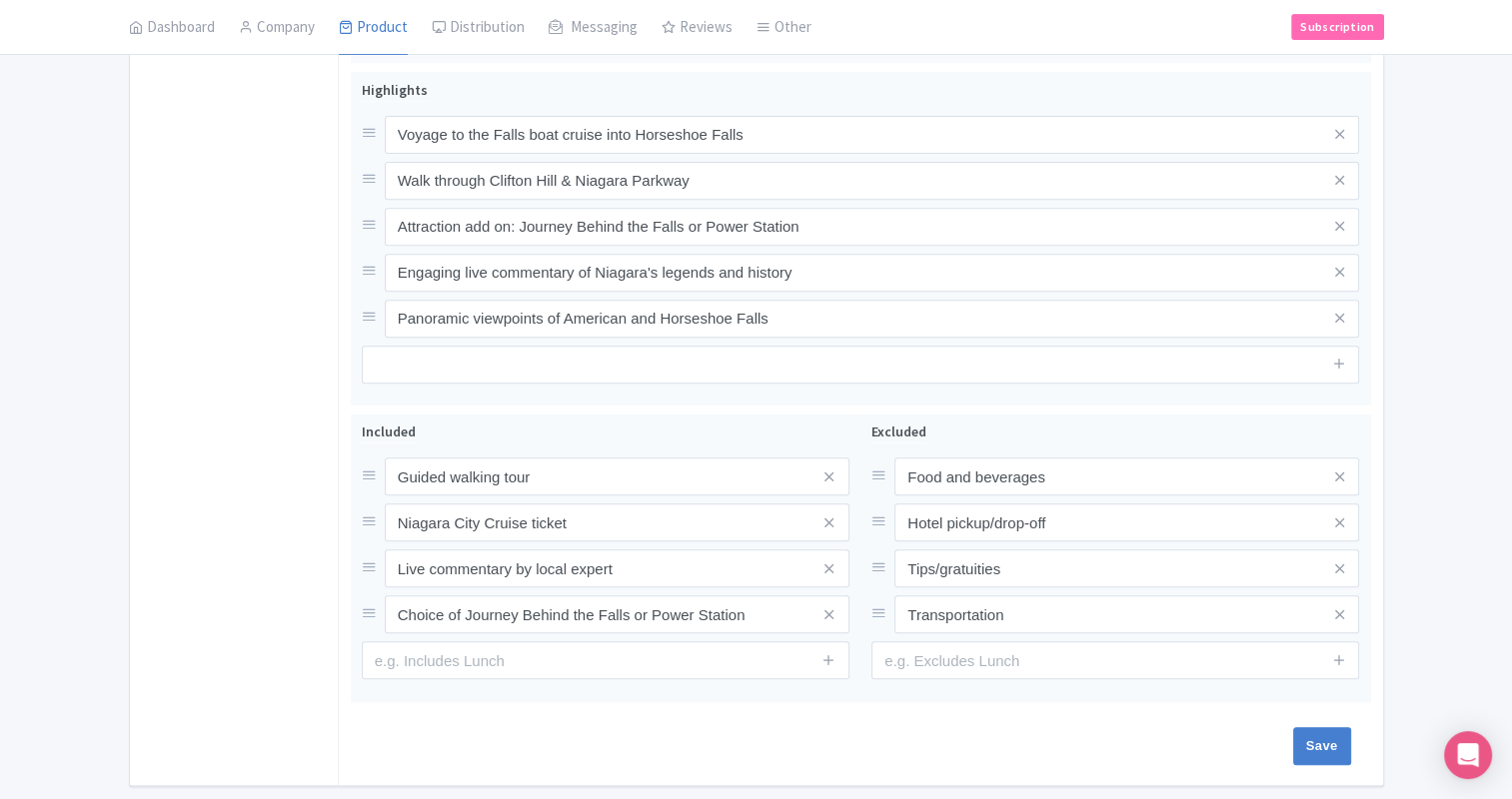 scroll, scrollTop: 840, scrollLeft: 0, axis: vertical 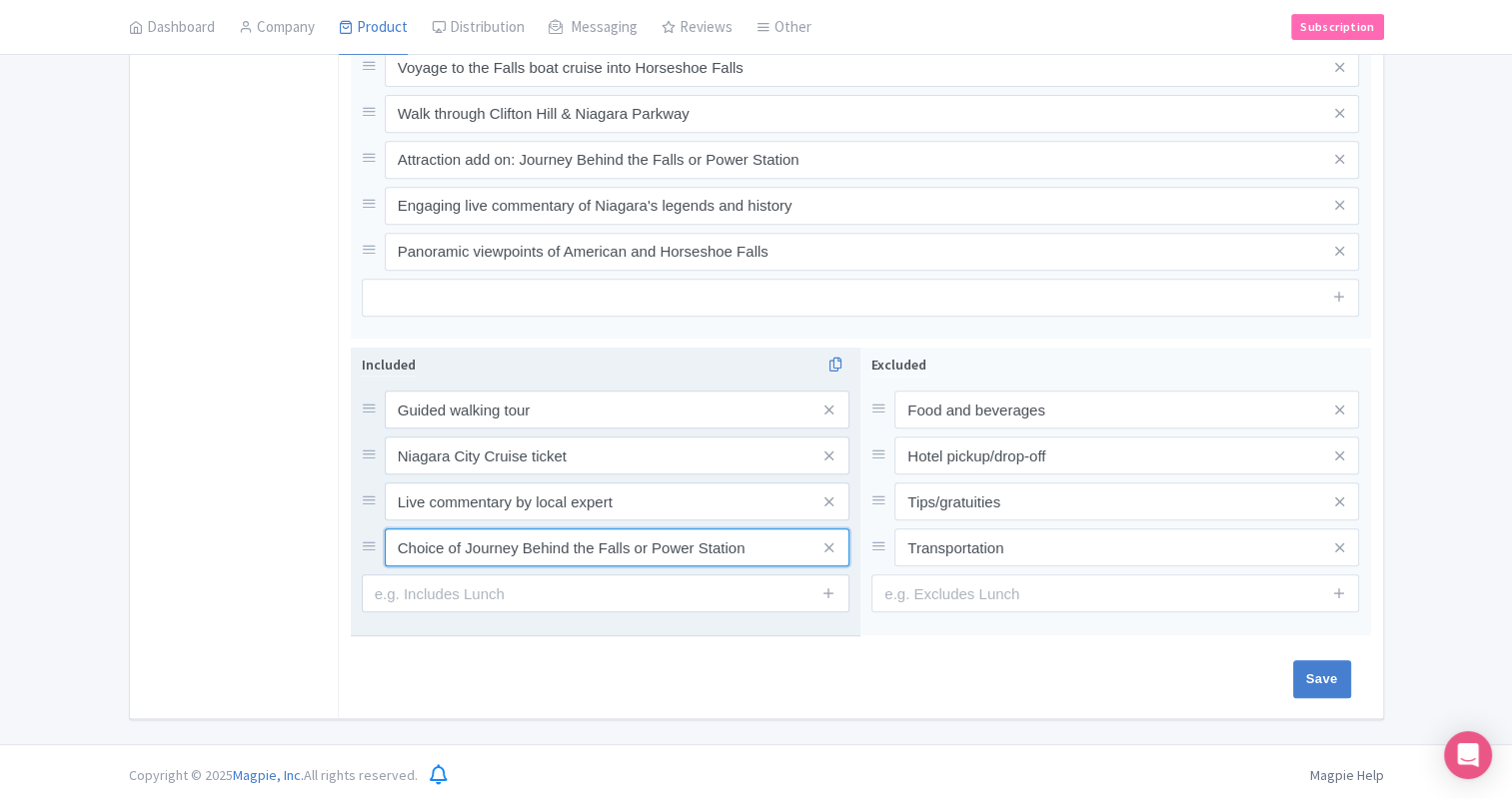 click on "Choice of Journey Behind the Falls or Power Station" at bounding box center (617, 409) 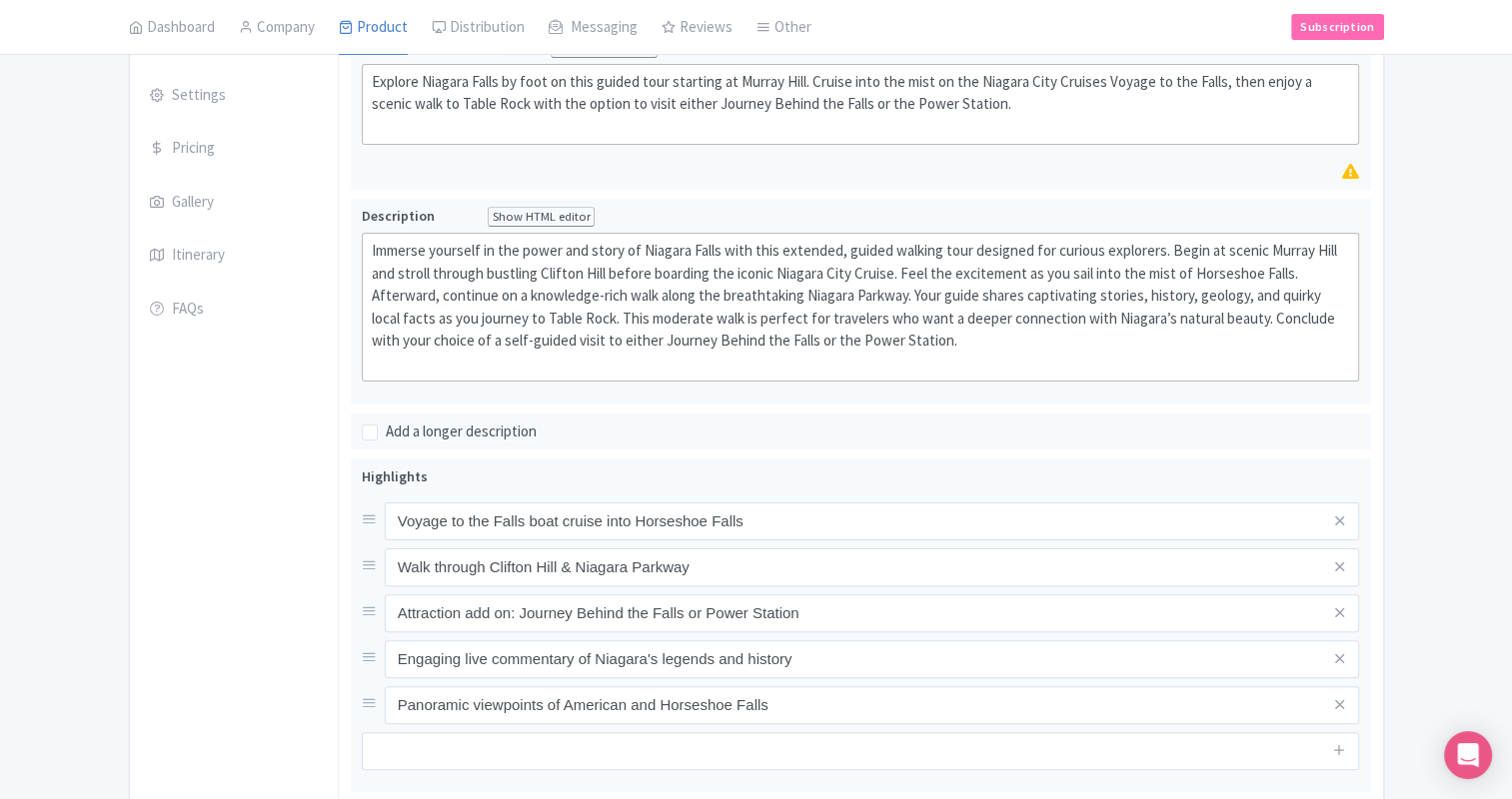 scroll, scrollTop: 0, scrollLeft: 0, axis: both 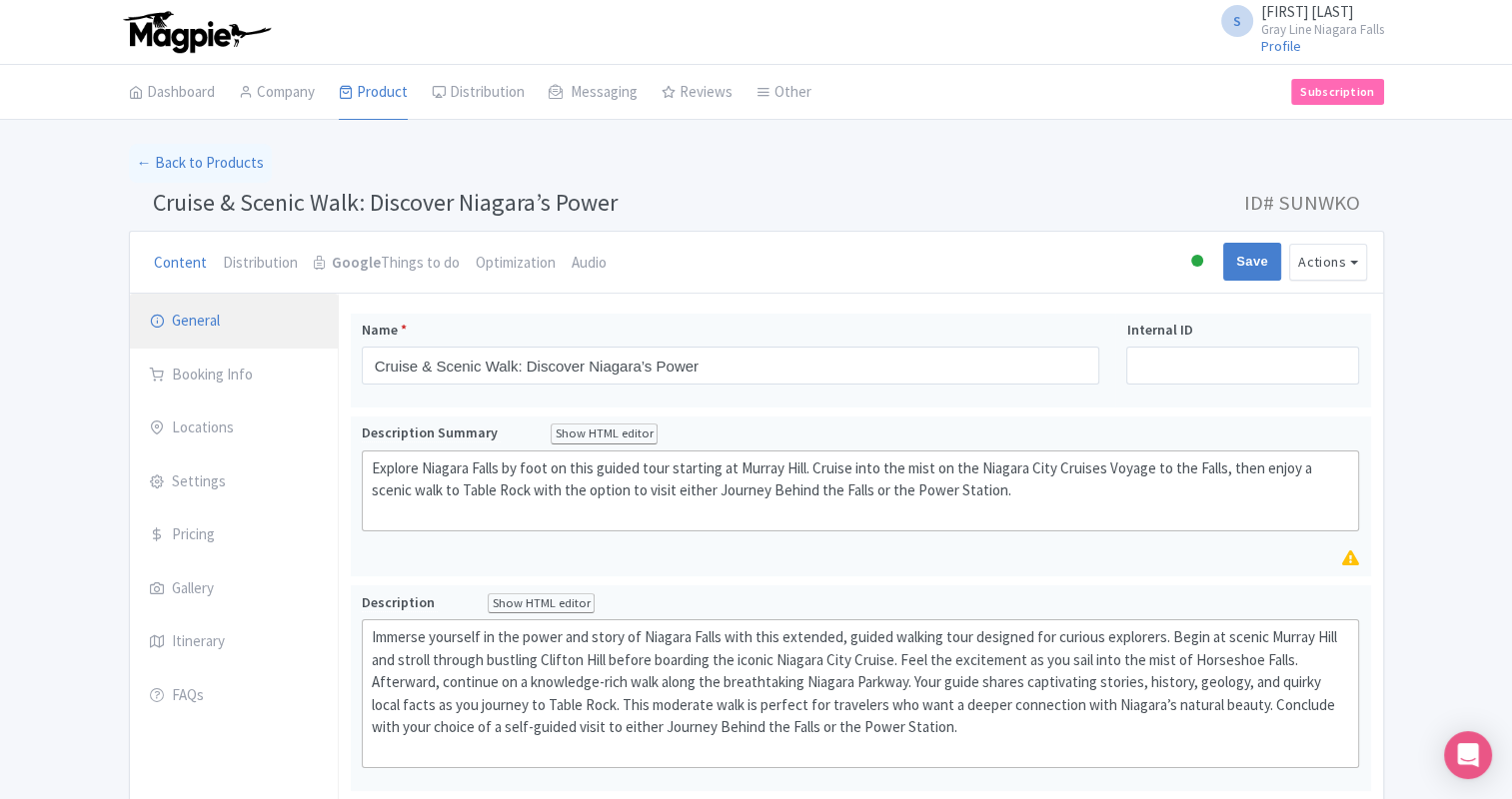 click on "General" at bounding box center [234, 322] 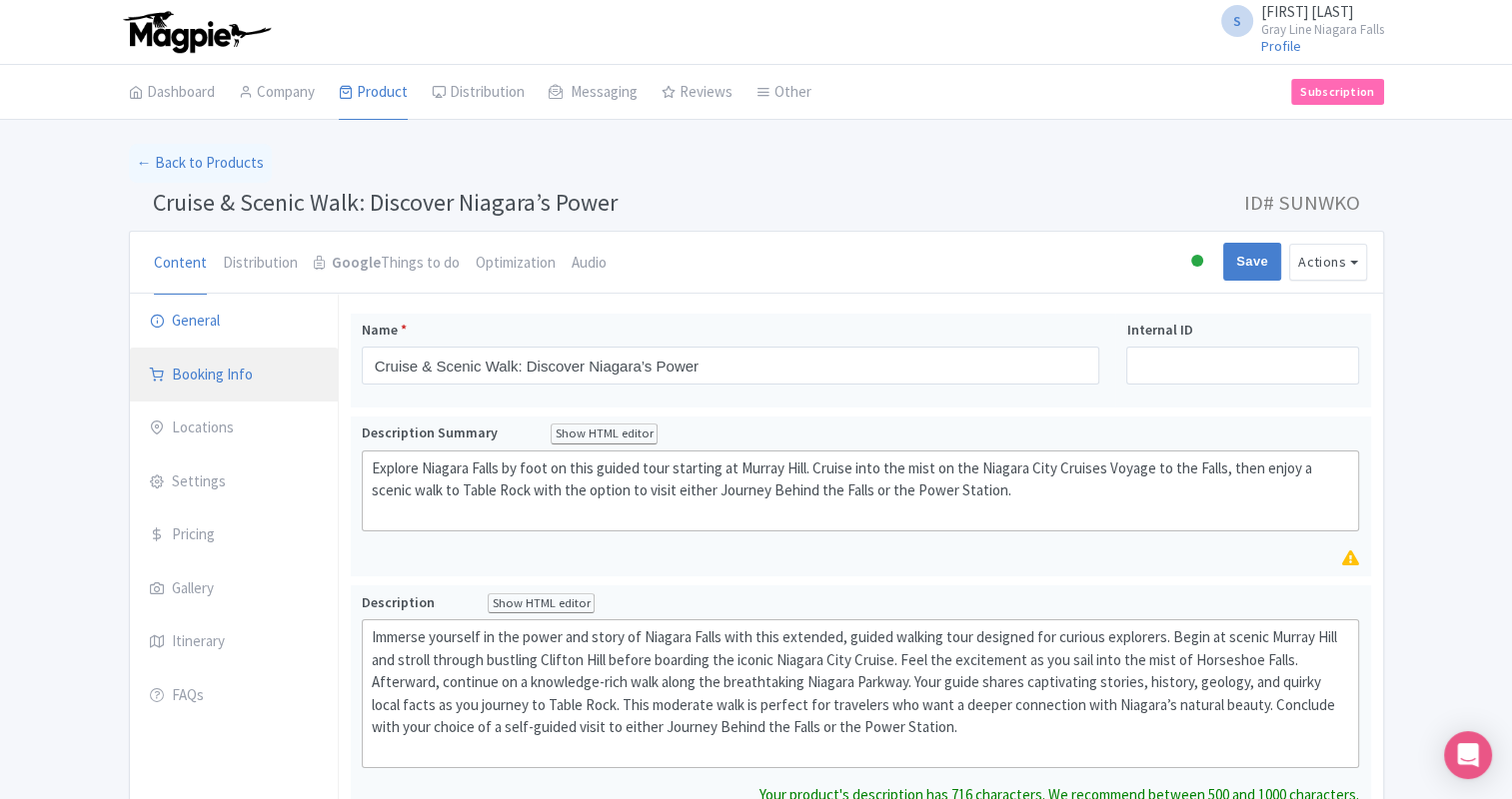 click on "Booking Info" at bounding box center [234, 376] 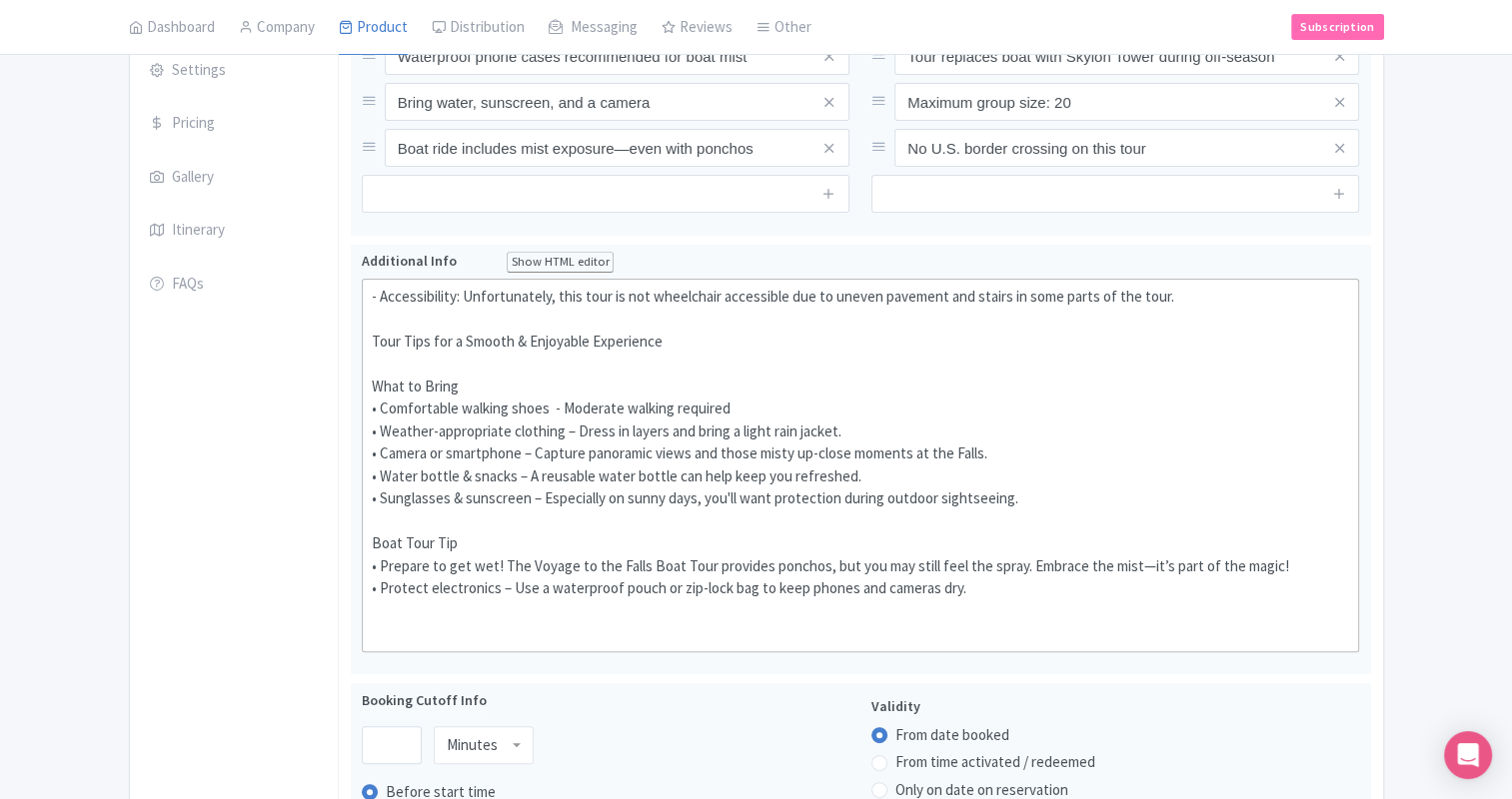 scroll, scrollTop: 295, scrollLeft: 0, axis: vertical 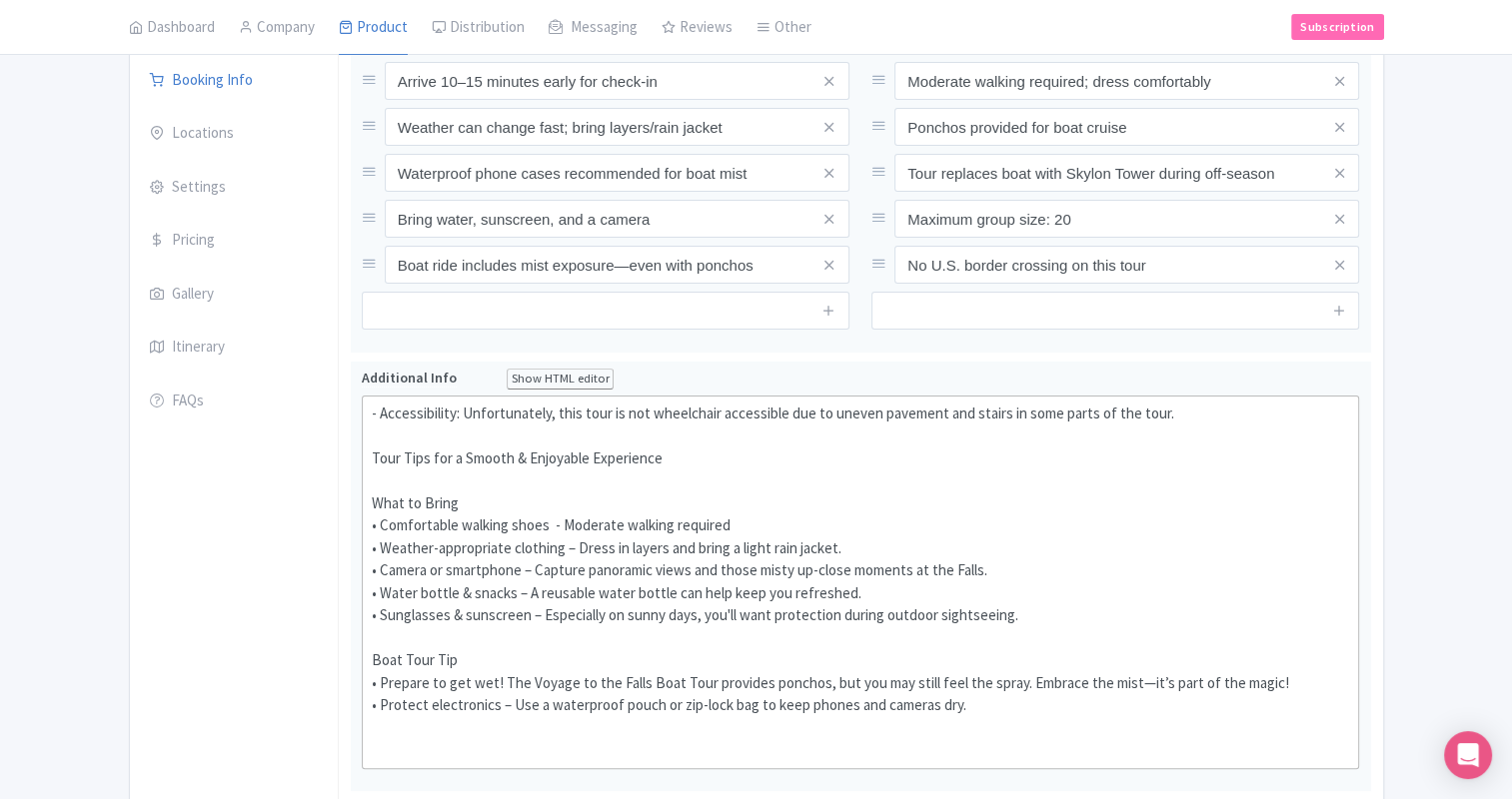 click on "General
Booking Info
Locations
Settings
Pricing
Gallery
Itinerary
FAQs" at bounding box center [234, 935] 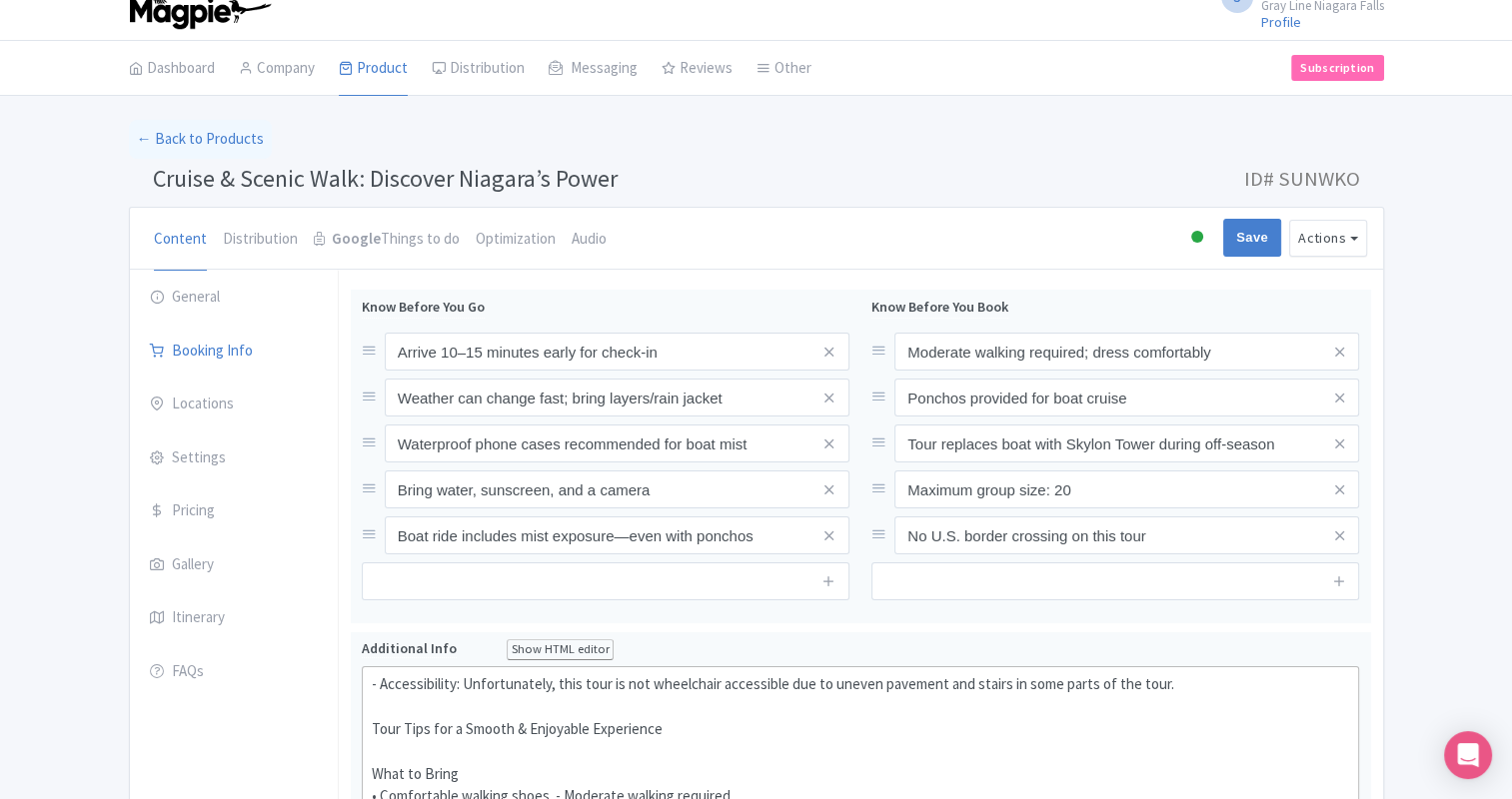 scroll, scrollTop: 0, scrollLeft: 0, axis: both 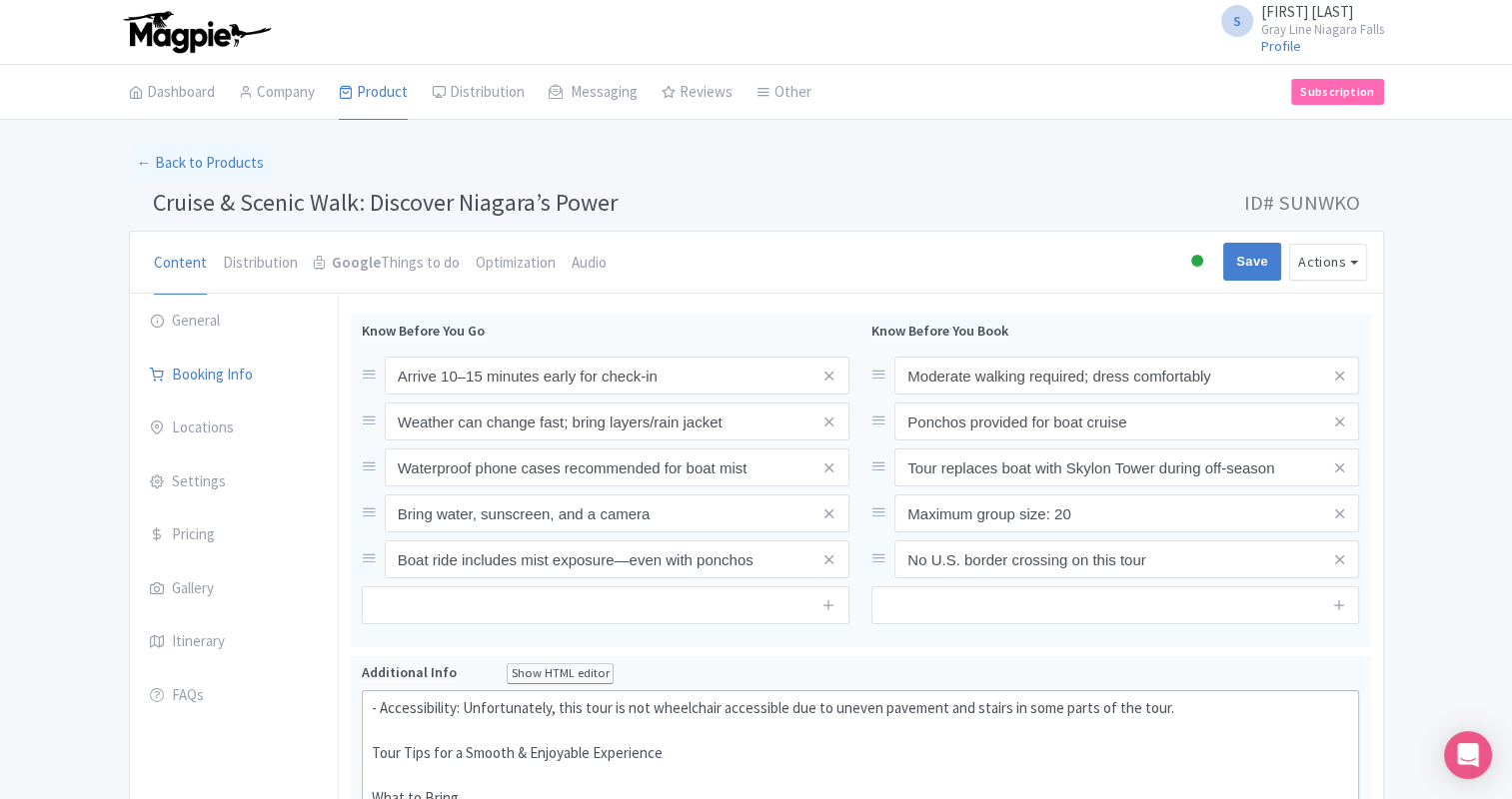 click on "← Back to Products
Cruise & Scenic Walk: Discover Niagara’s Power
ID# SUNWKO
Content
Distribution
Google  Things to do
Optimization
Audio
Active
Inactive
Building
Archived
Save
Actions
View on Magpie
Customer View
Industry Partner View
Download
Excel
Word
All Images ZIP
Share Products
Delete Product
Create new version
Confirm Copy Operation
Yes, Copy
Cancel
You are currently editing a version of this product: Primary Product
General
Booking Info
Locations
Settings
Pricing
Gallery
Itinerary
FAQs
Cruise & Scenic Walk: Discover Niagara’s Power
Name   *
Cruise & Scenic Walk: Discover Niagara’s Power" at bounding box center (756, 1156) 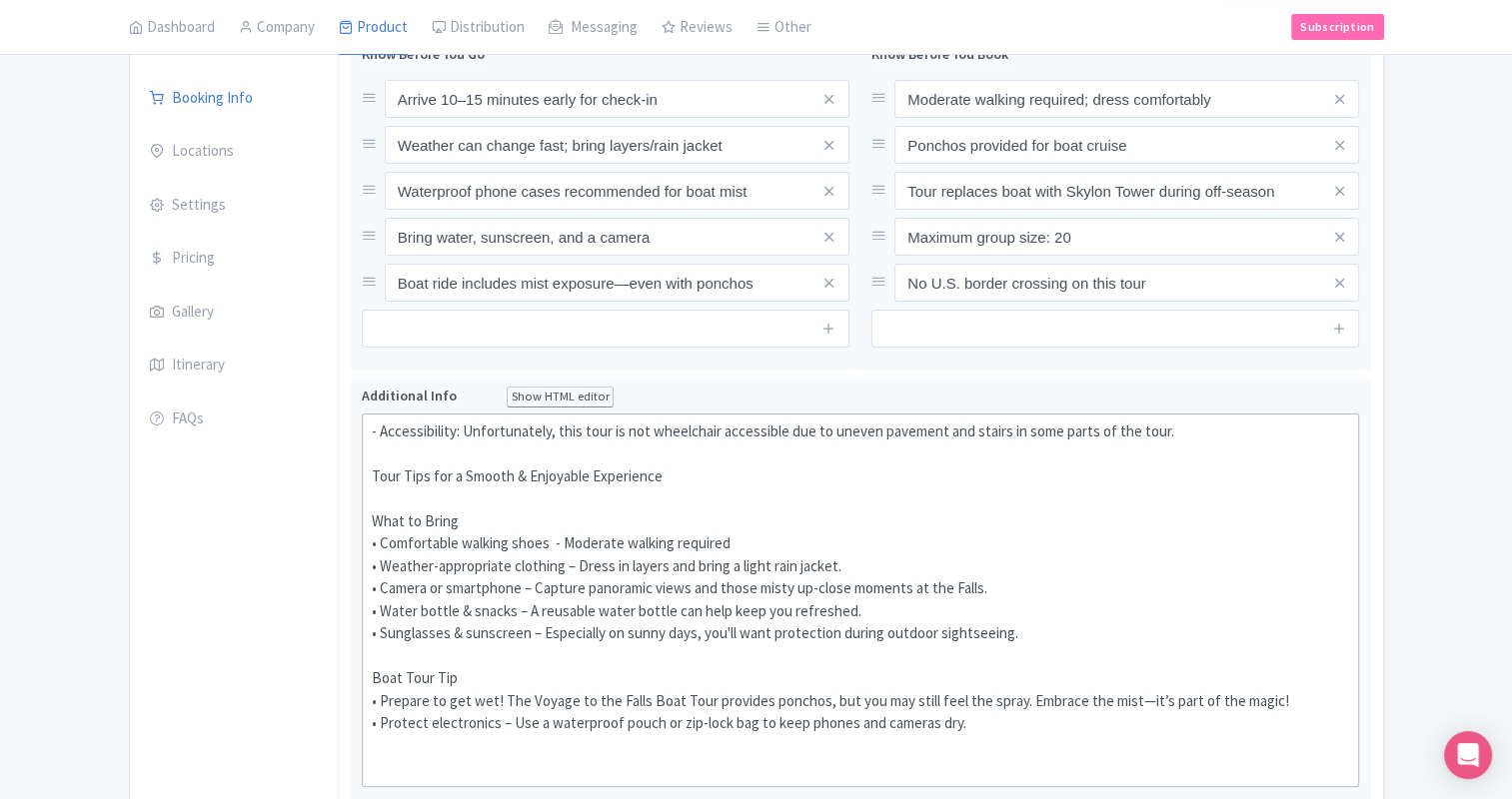 scroll, scrollTop: 278, scrollLeft: 0, axis: vertical 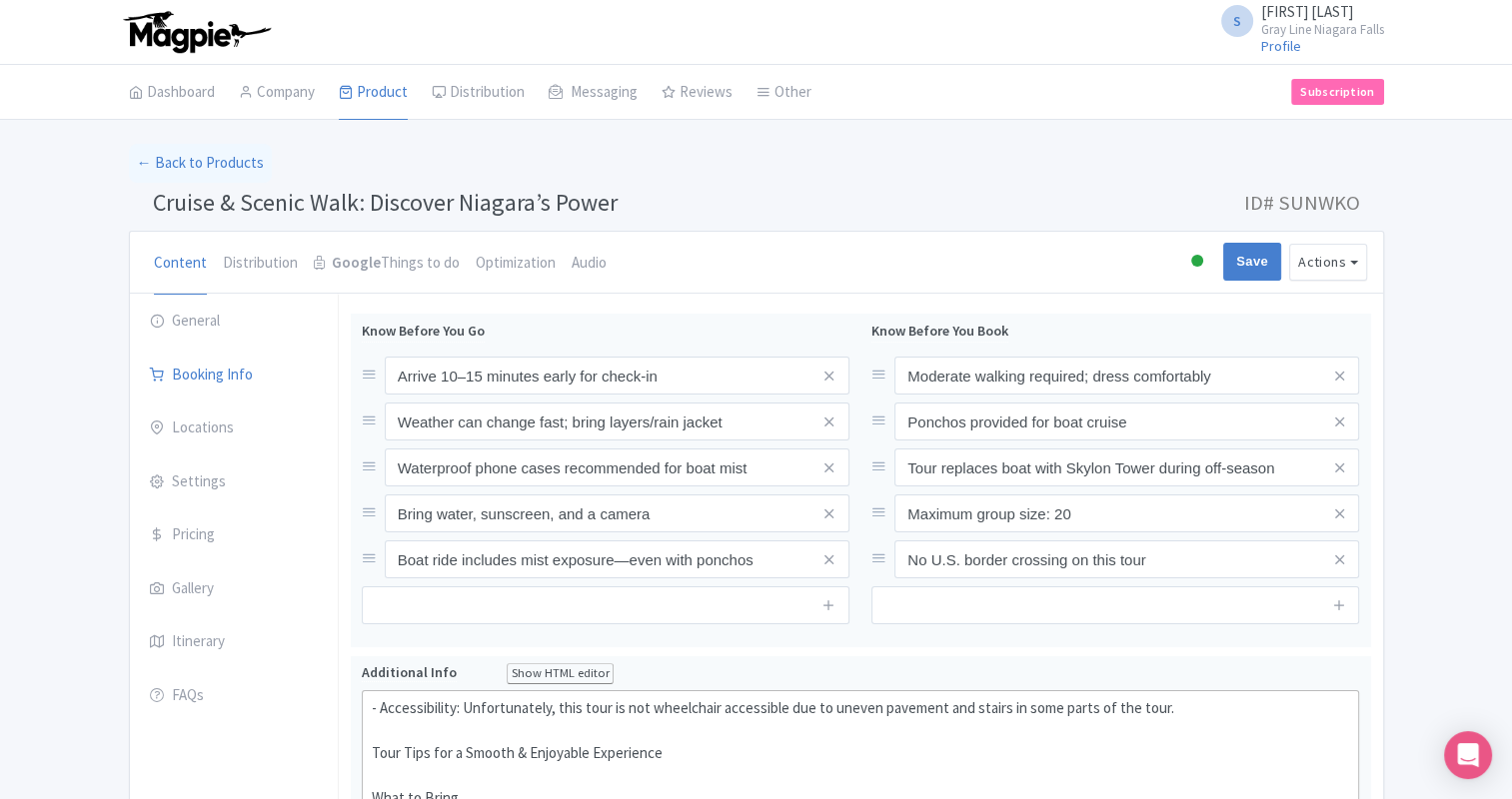 click on "S
Stephanie Kronwitter
Gray Line Niagara Falls
Profile
Users
Settings
Sign out" at bounding box center [756, 32] 